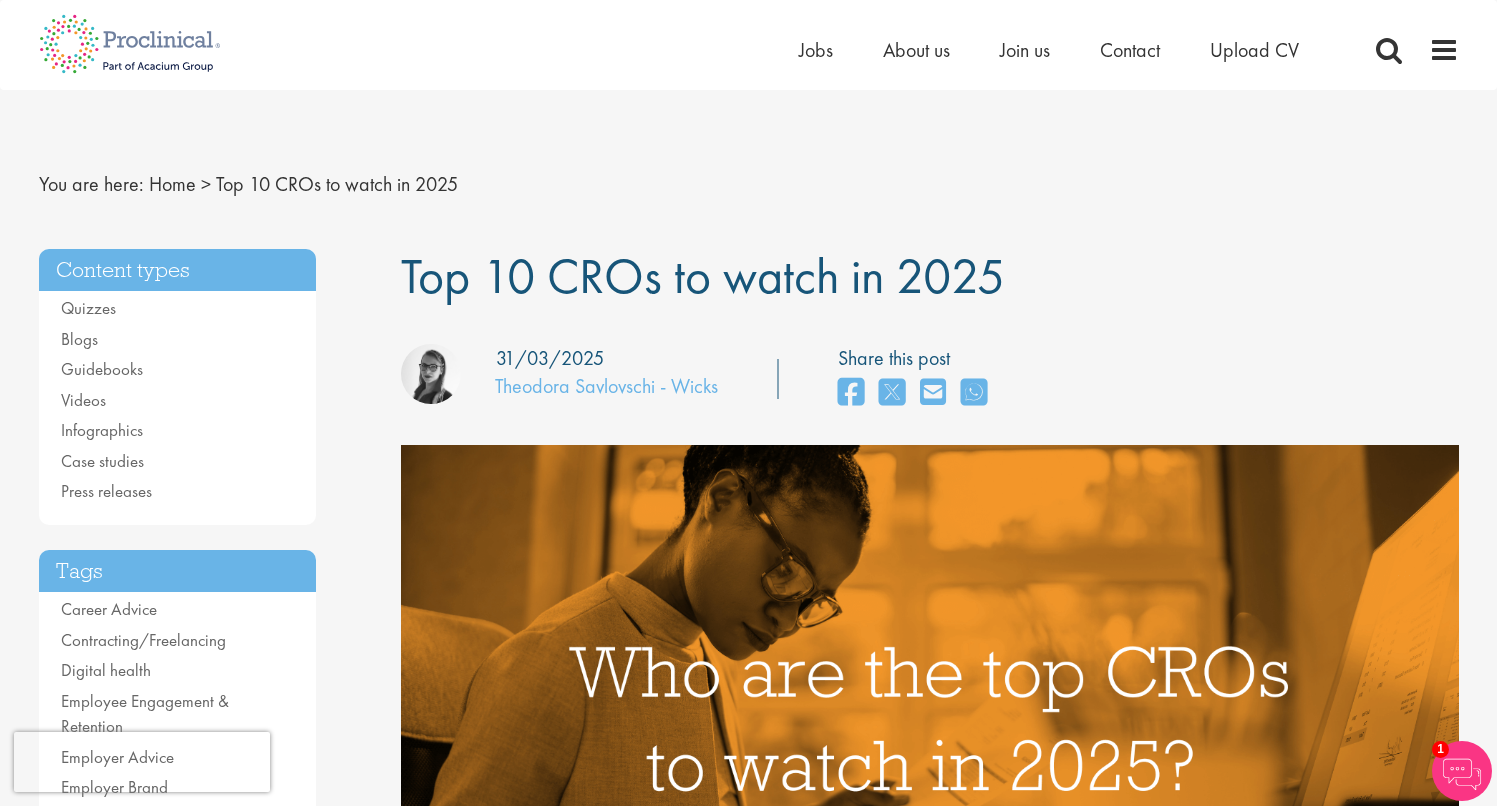 scroll, scrollTop: 0, scrollLeft: 0, axis: both 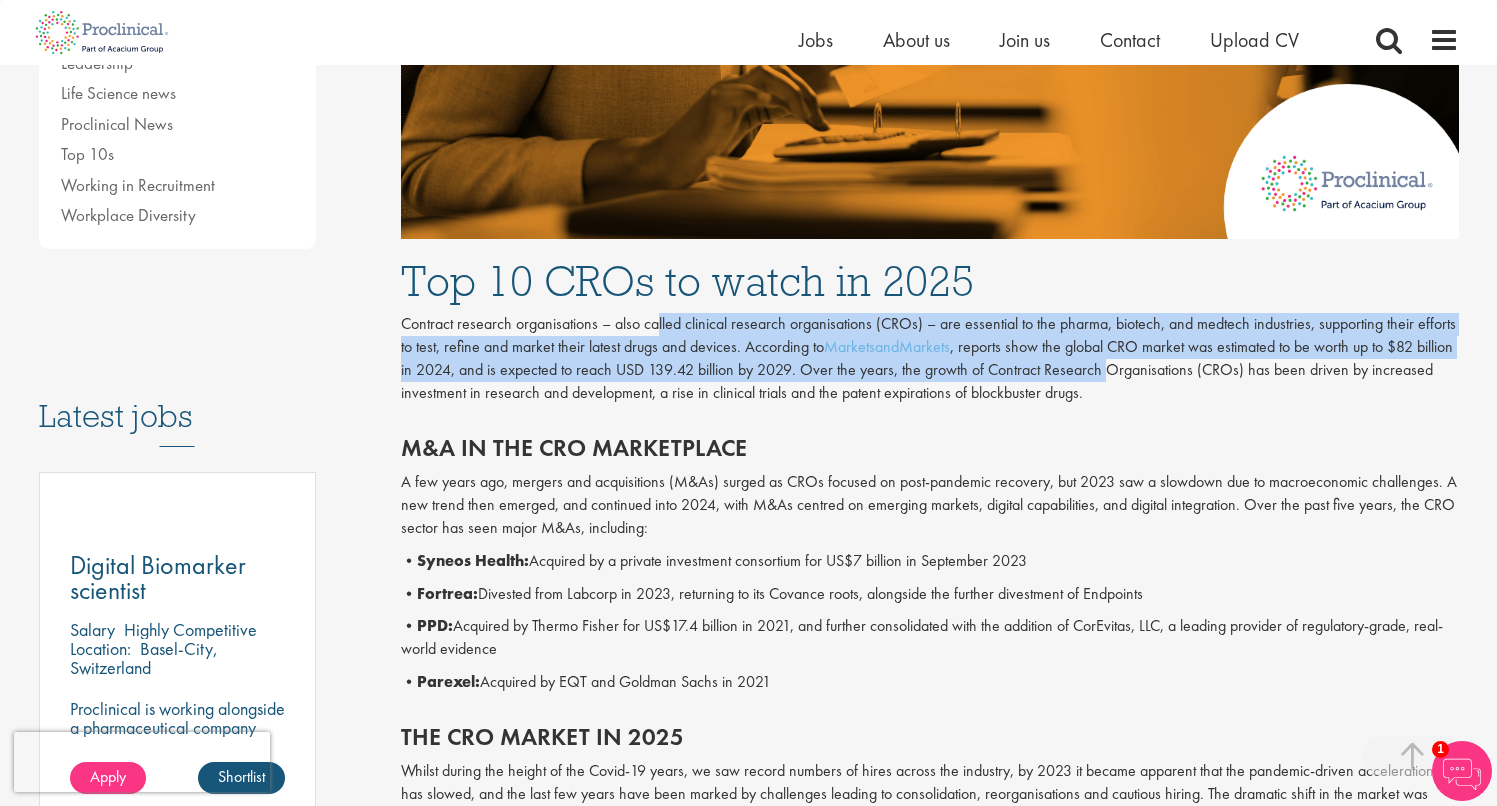 drag, startPoint x: 816, startPoint y: 338, endPoint x: 1102, endPoint y: 373, distance: 288.13364 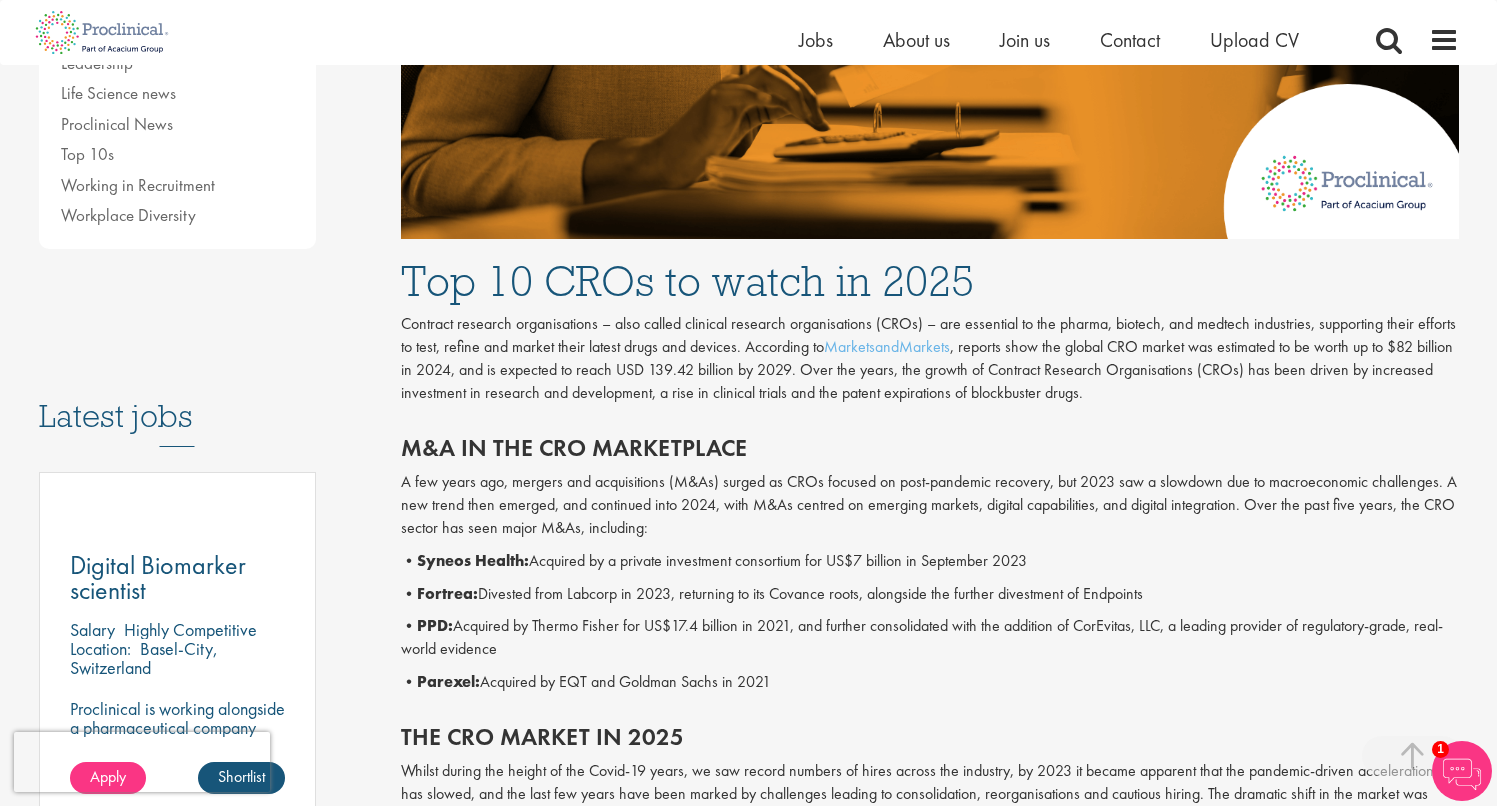 click on "Contract research organisations – also called clinical research organisations (CROs) – are essential to the pharma, biotech, and medtech industries, supporting their efforts to test, refine and market their latest drugs and devices. According to  MarketsandMarkets , reports show the global CRO market was estimated to be worth up to $82 billion in 2024, and is expected to reach USD 139.42 billion by 2029. Over the years, the growth of Contract Research Organisations (CROs) has been driven by increased investment in research and development, a rise in clinical trials and the patent expirations of blockbuster drugs." at bounding box center [930, 358] 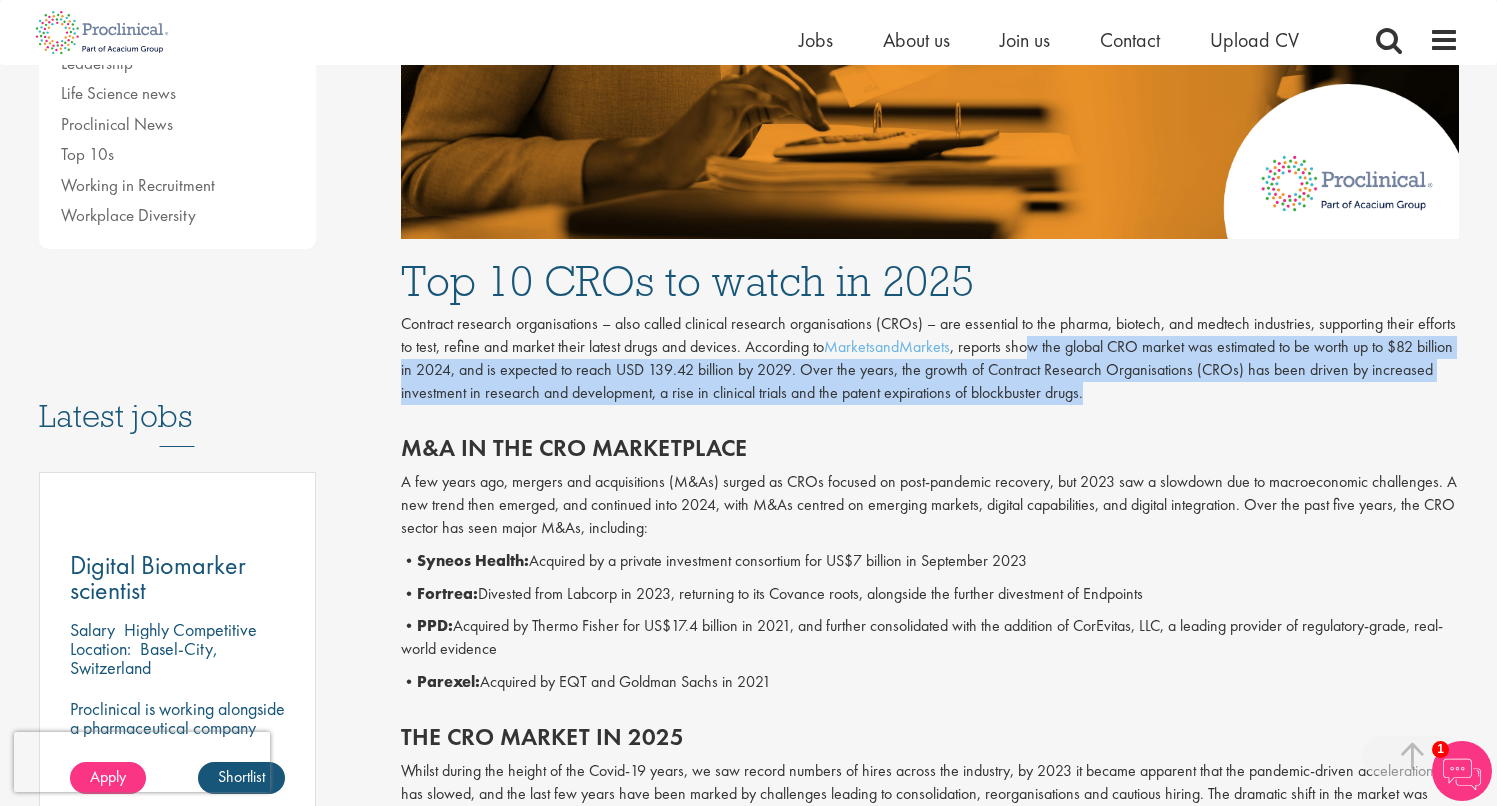 drag, startPoint x: 1030, startPoint y: 348, endPoint x: 1110, endPoint y: 391, distance: 90.824005 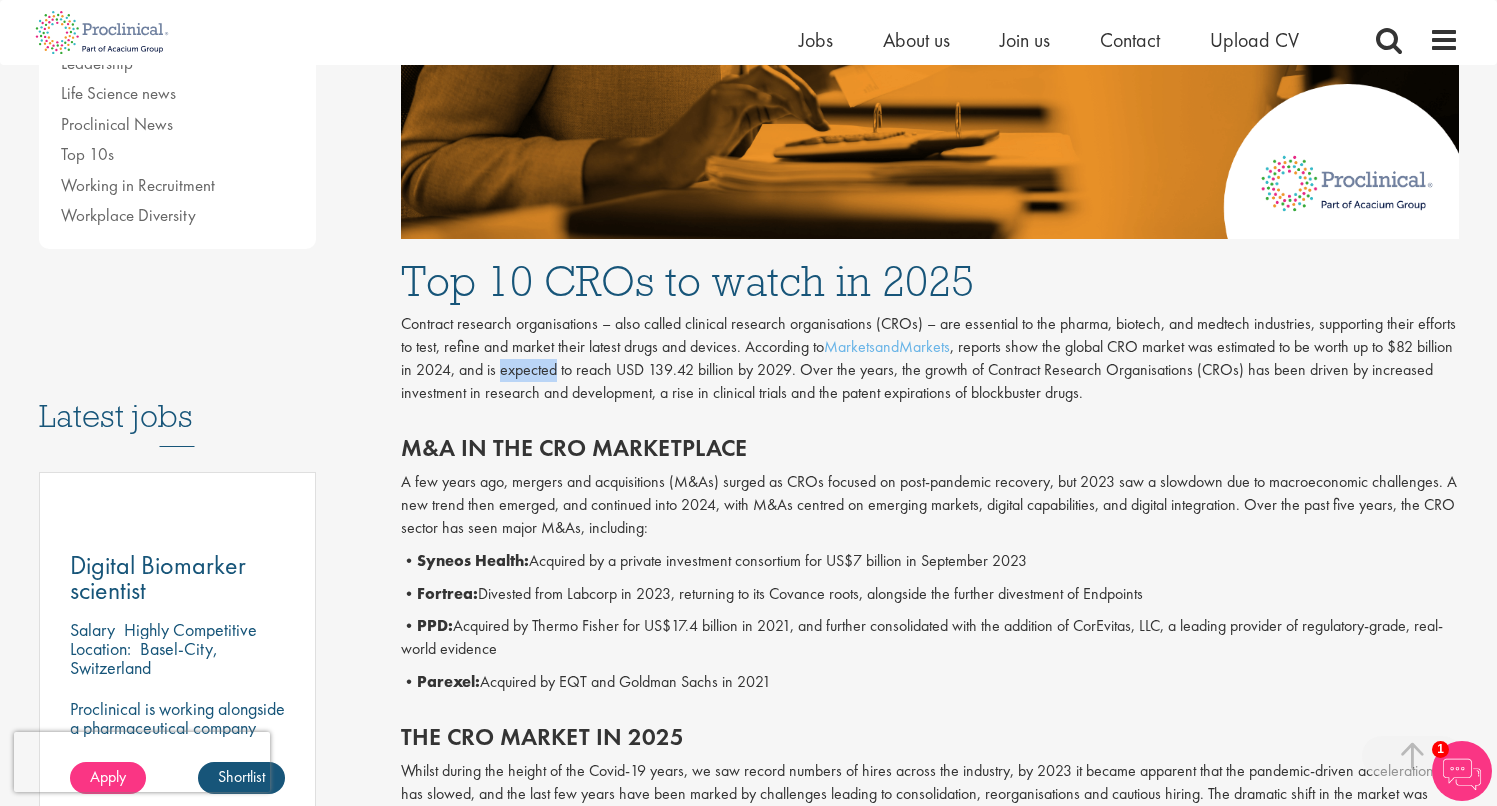 click on "Contract research organisations – also called clinical research organisations (CROs) – are essential to the pharma, biotech, and medtech industries, supporting their efforts to test, refine and market their latest drugs and devices. According to  MarketsandMarkets , reports show the global CRO market was estimated to be worth up to $82 billion in 2024, and is expected to reach USD 139.42 billion by 2029. Over the years, the growth of Contract Research Organisations (CROs) has been driven by increased investment in research and development, a rise in clinical trials and the patent expirations of blockbuster drugs." at bounding box center [930, 358] 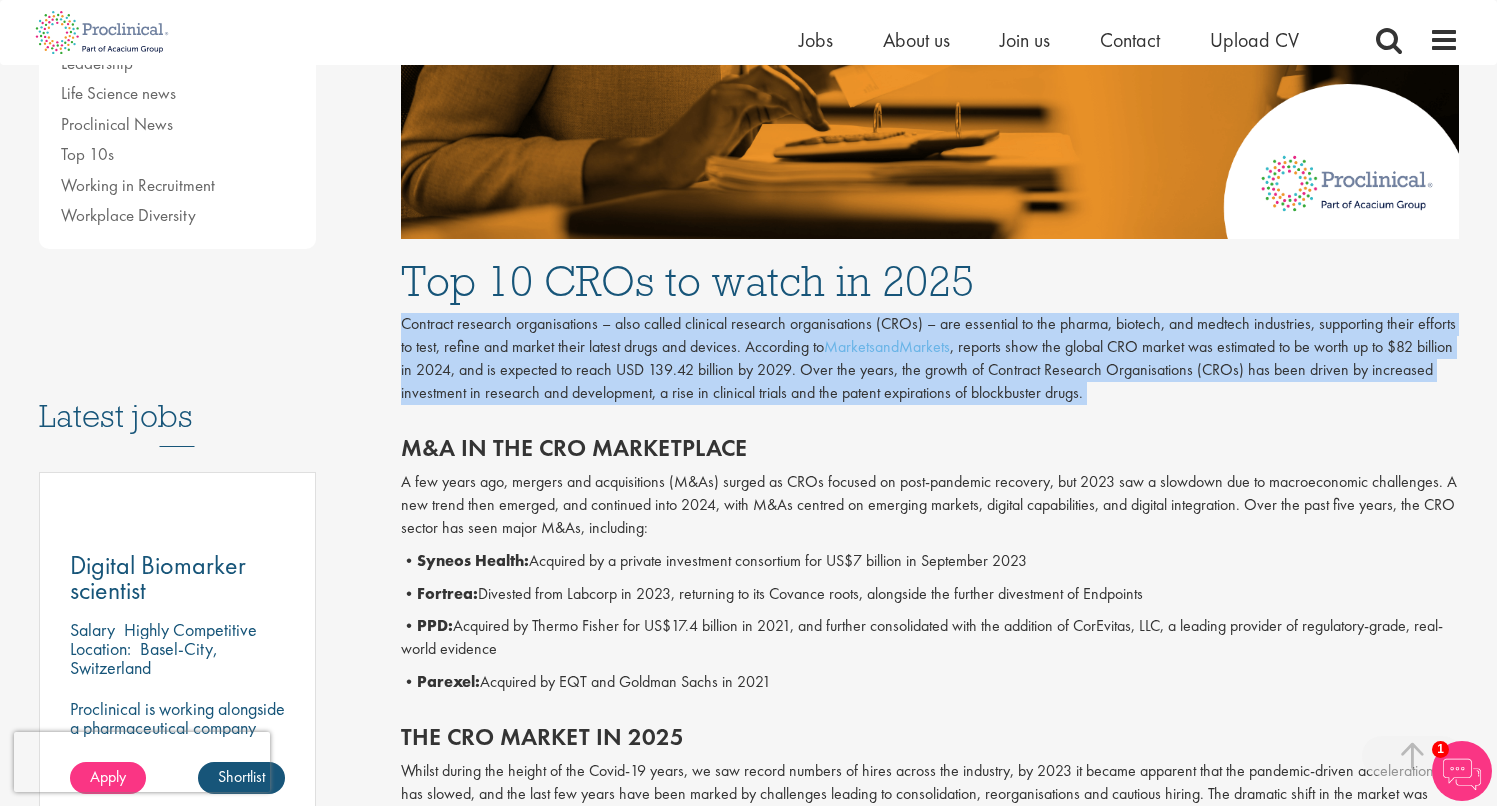 click on "Contract research organisations – also called clinical research organisations (CROs) – are essential to the pharma, biotech, and medtech industries, supporting their efforts to test, refine and market their latest drugs and devices. According to  MarketsandMarkets , reports show the global CRO market was estimated to be worth up to $82 billion in 2024, and is expected to reach USD 139.42 billion by 2029. Over the years, the growth of Contract Research Organisations (CROs) has been driven by increased investment in research and development, a rise in clinical trials and the patent expirations of blockbuster drugs." at bounding box center (930, 358) 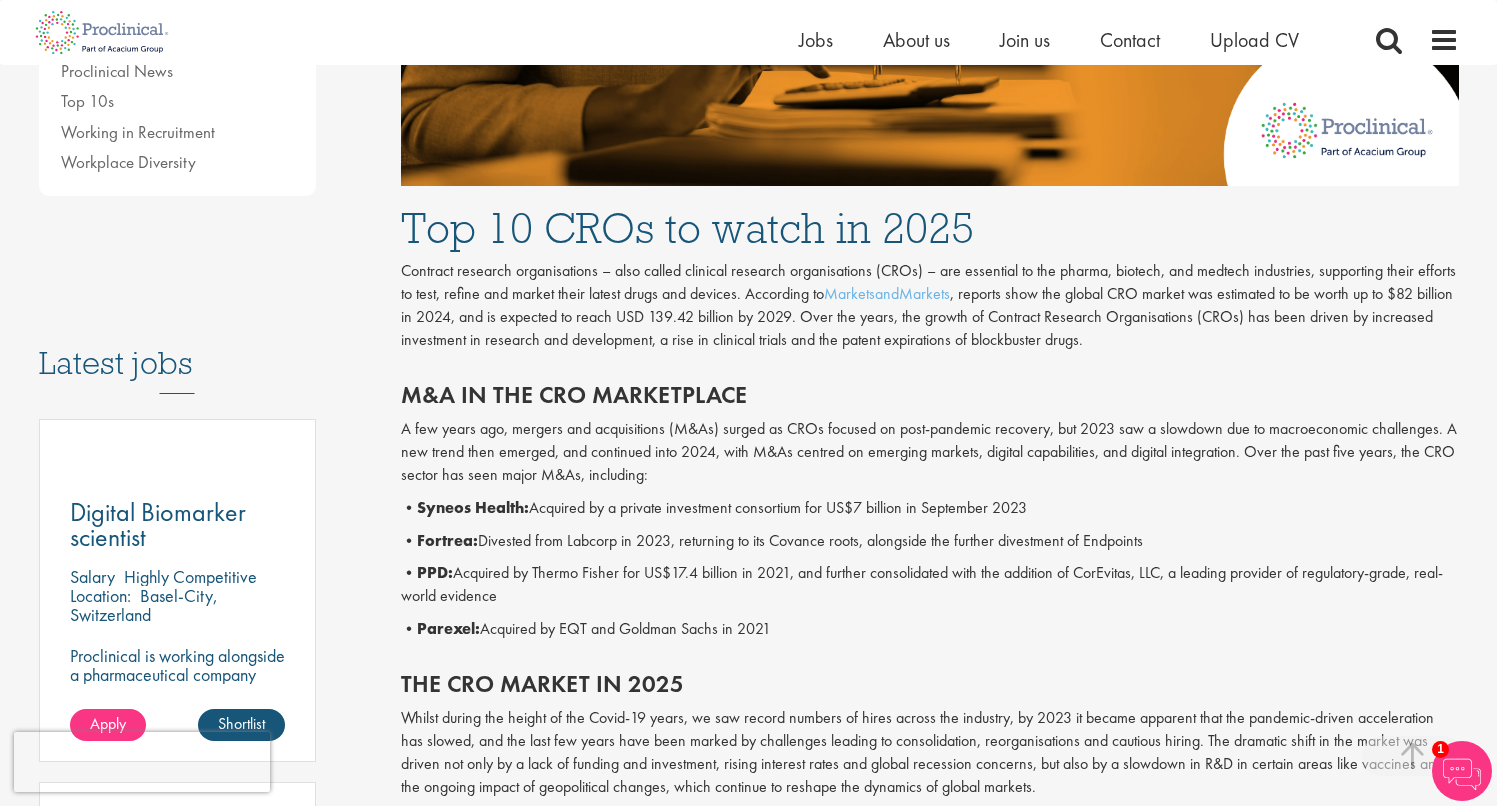 scroll, scrollTop: 814, scrollLeft: 0, axis: vertical 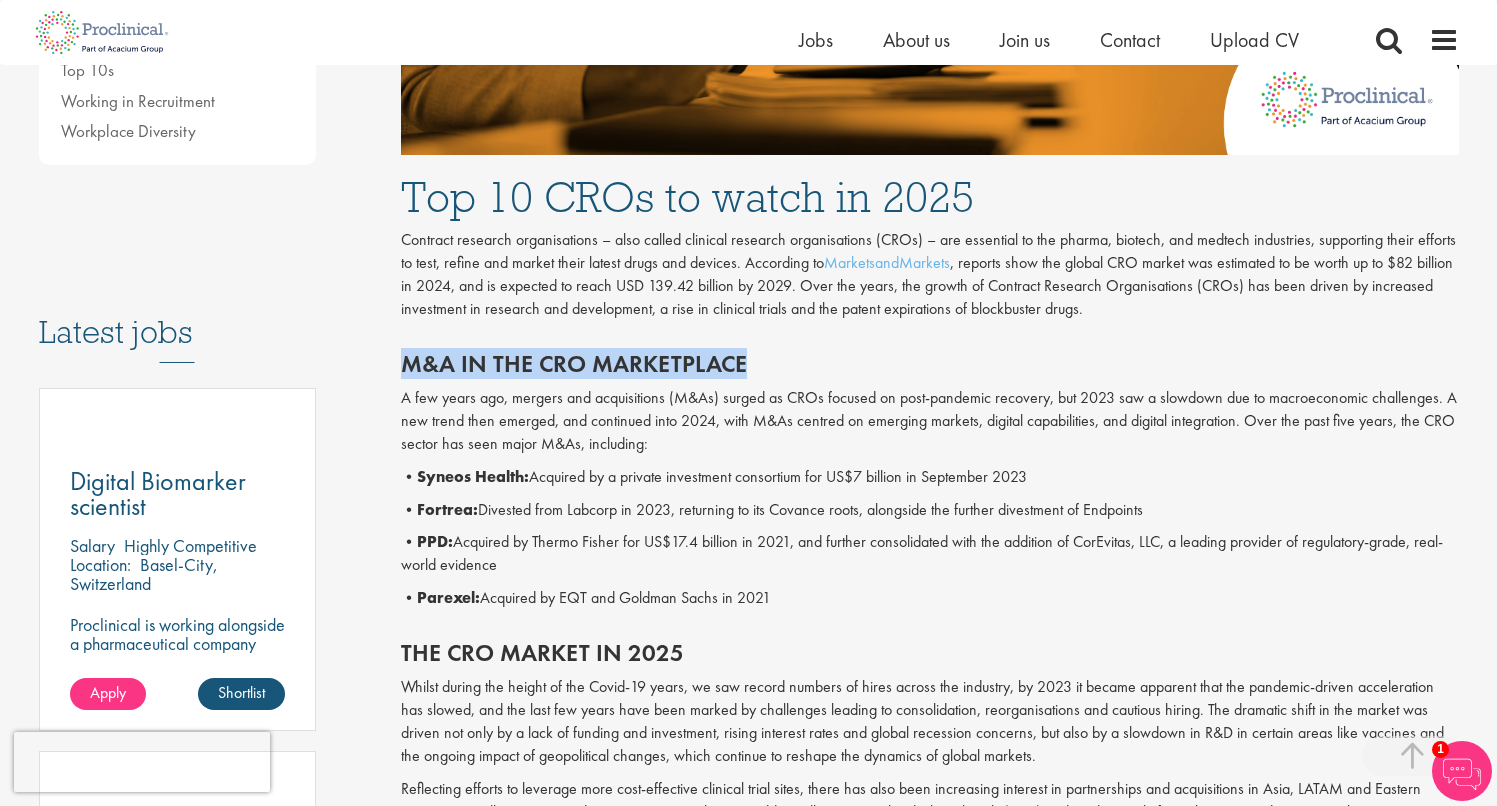 drag, startPoint x: 420, startPoint y: 356, endPoint x: 775, endPoint y: 356, distance: 355 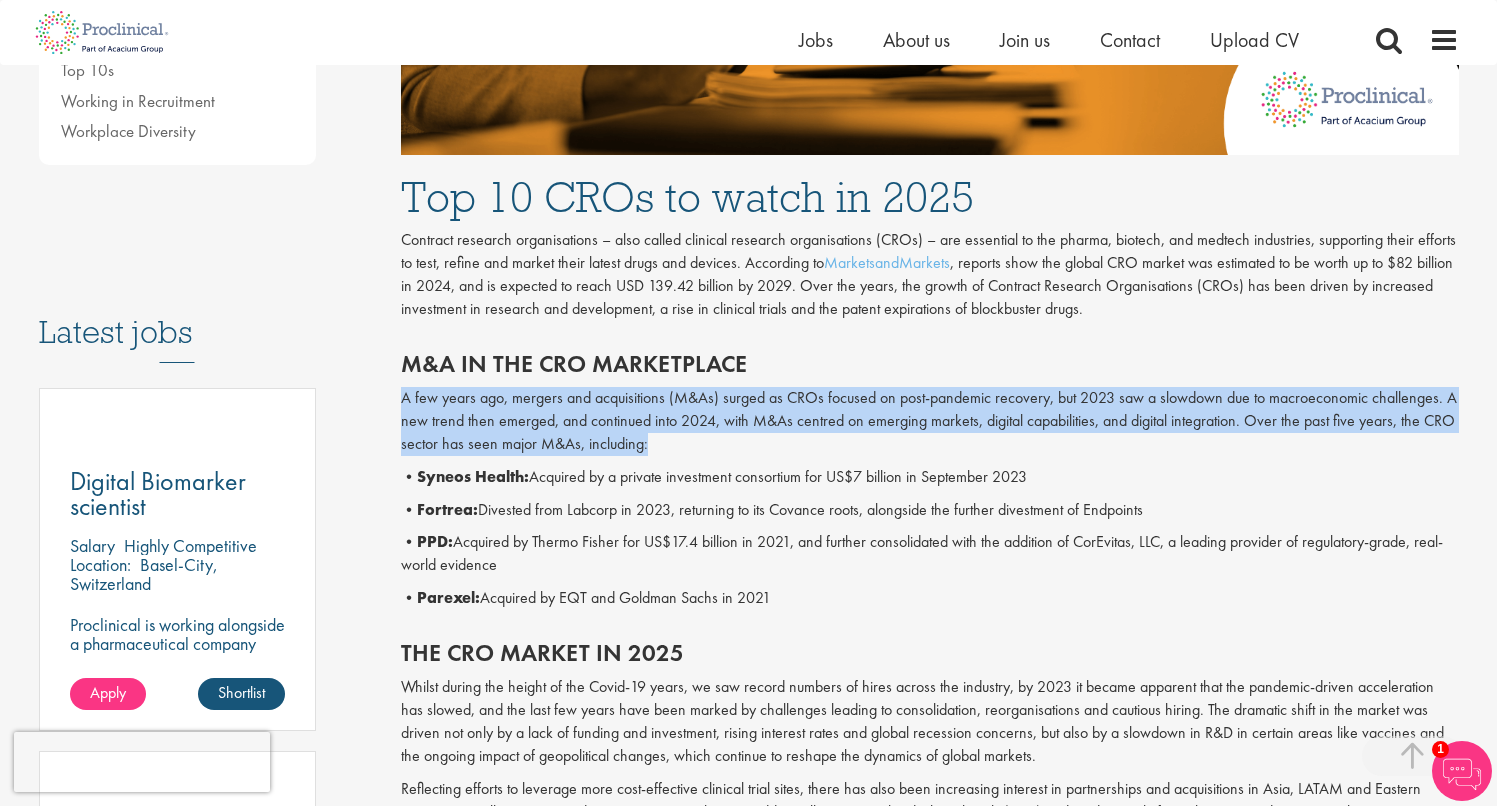 drag, startPoint x: 743, startPoint y: 440, endPoint x: 388, endPoint y: 390, distance: 358.50385 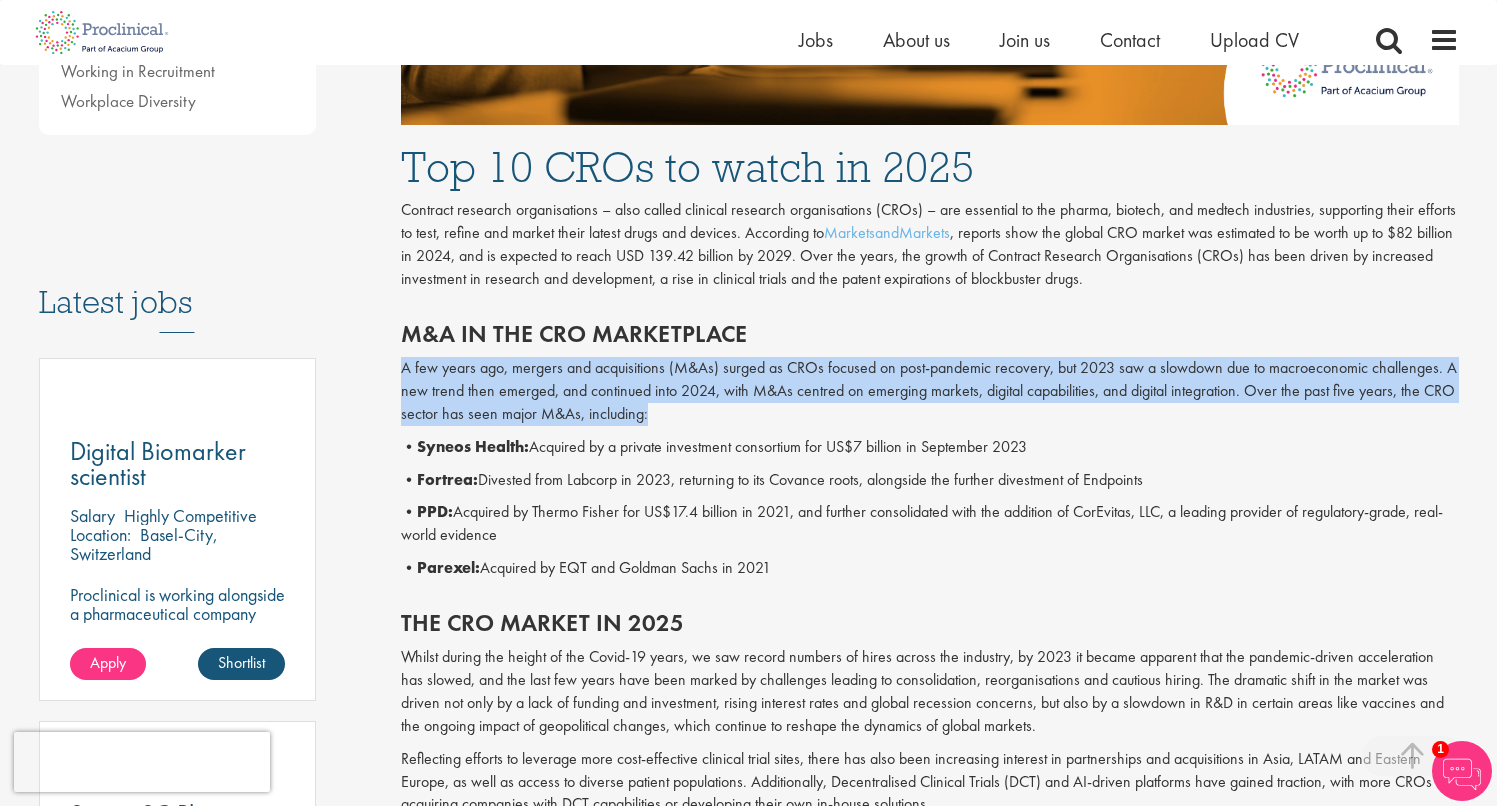 scroll, scrollTop: 908, scrollLeft: 0, axis: vertical 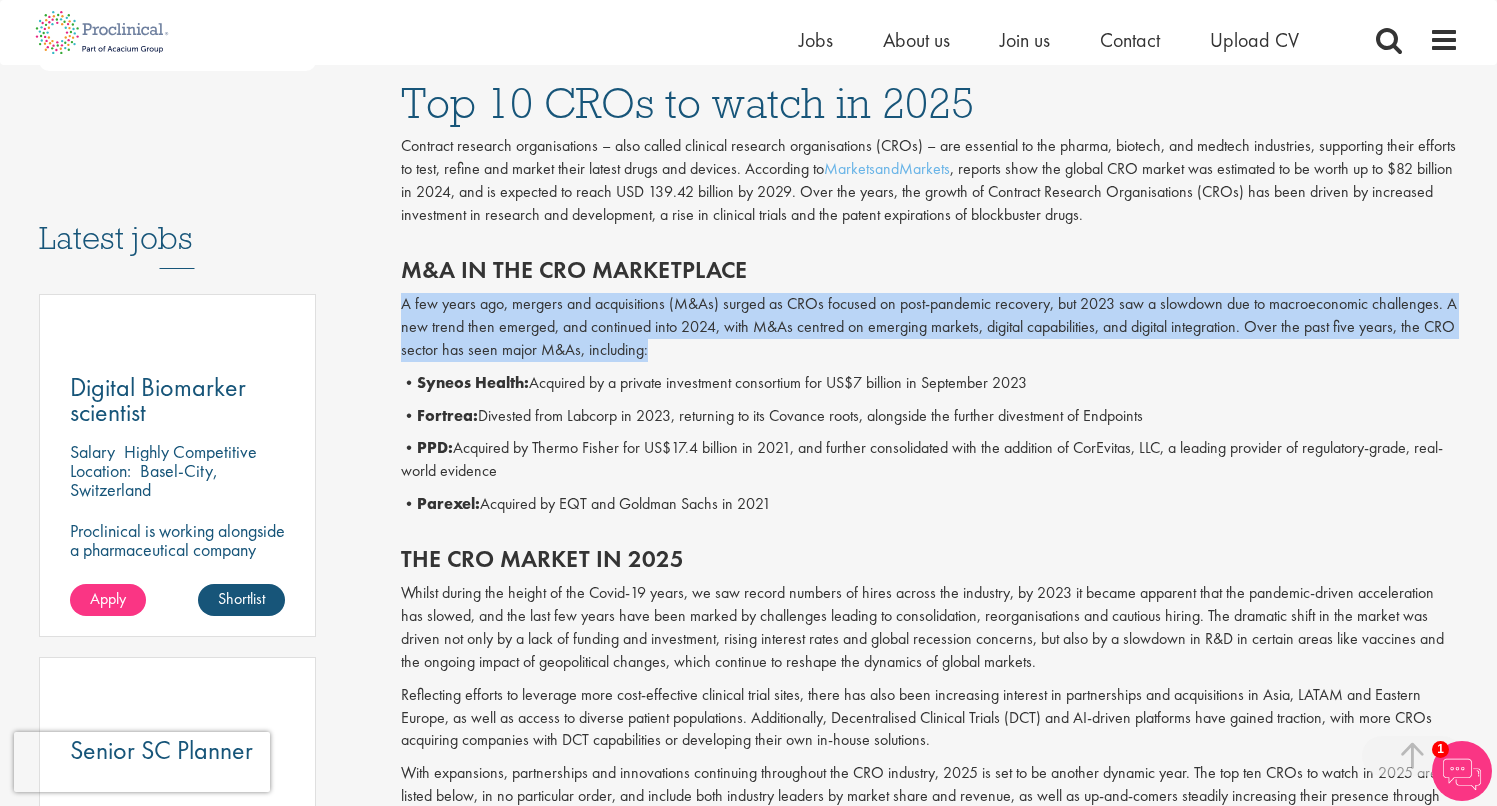 drag, startPoint x: 450, startPoint y: 463, endPoint x: 392, endPoint y: 442, distance: 61.68468 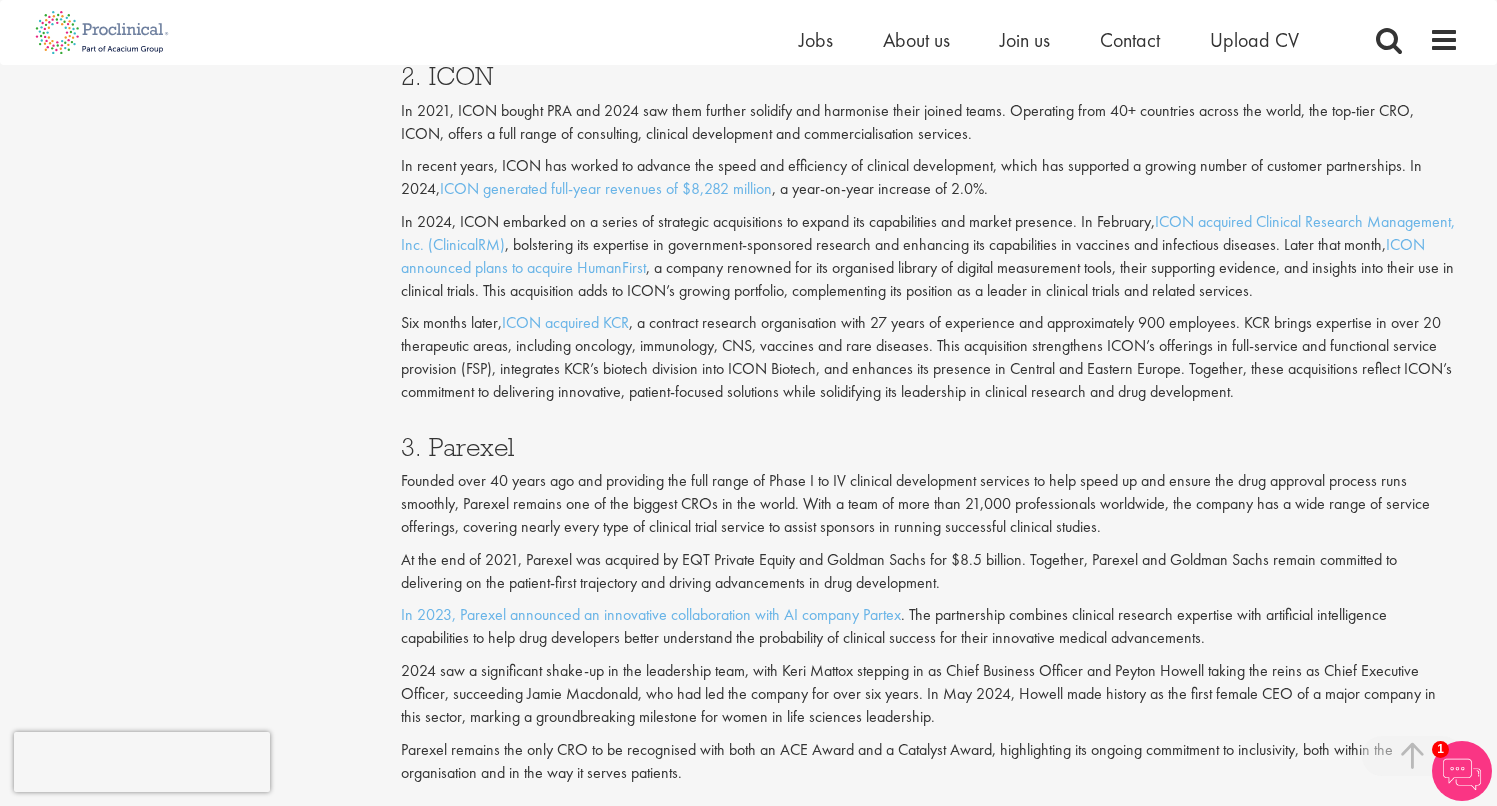 scroll, scrollTop: 2018, scrollLeft: 0, axis: vertical 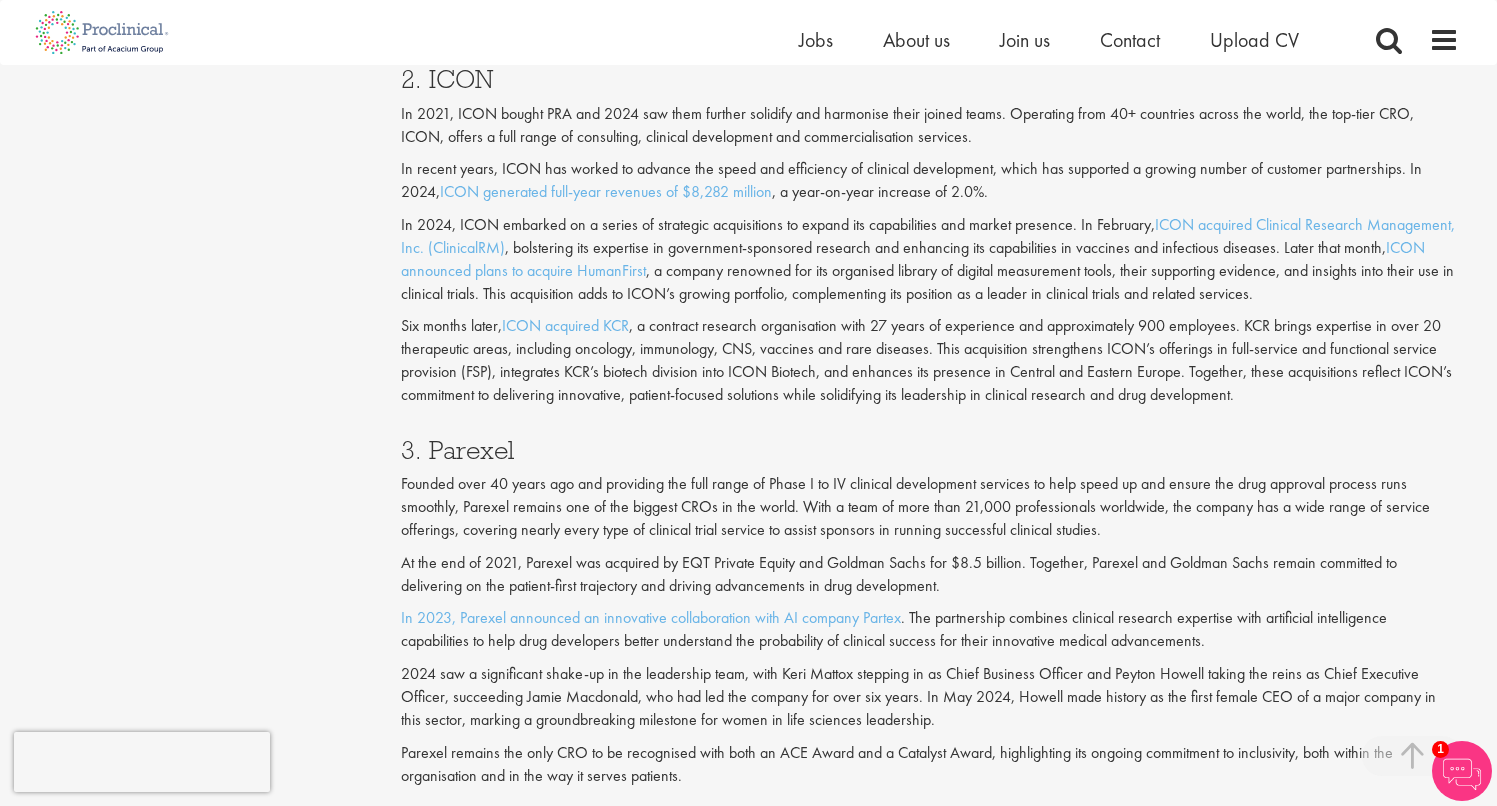 click on "3. Parexel
Founded over 40 years ago and providing the full range of Phase I to IV clinical development services to help speed up and ensure the drug approval process runs smoothly, Parexel remains one of the biggest CROs in the world. With a team of more than 21,000 professionals worldwide, the company has a wide range of service offerings, covering nearly every type of clinical trial service to assist sponsors in running successful clinical studies.
At the end of 2021, Parexel was acquired by EQT Private Equity and Goldman Sachs for $8.5 billion. Together, Parexel and Goldman Sachs remain committed to delivering on the patient-first trajectory and driving advancements in drug development.
In 2023, Parexel announced an innovative collaboration with AI company Partex . The partnership combines clinical research expertise with artificial intelligence capabilities to help drug developers better understand the probability of clinical success for their innovative medical advancements." at bounding box center [930, 607] 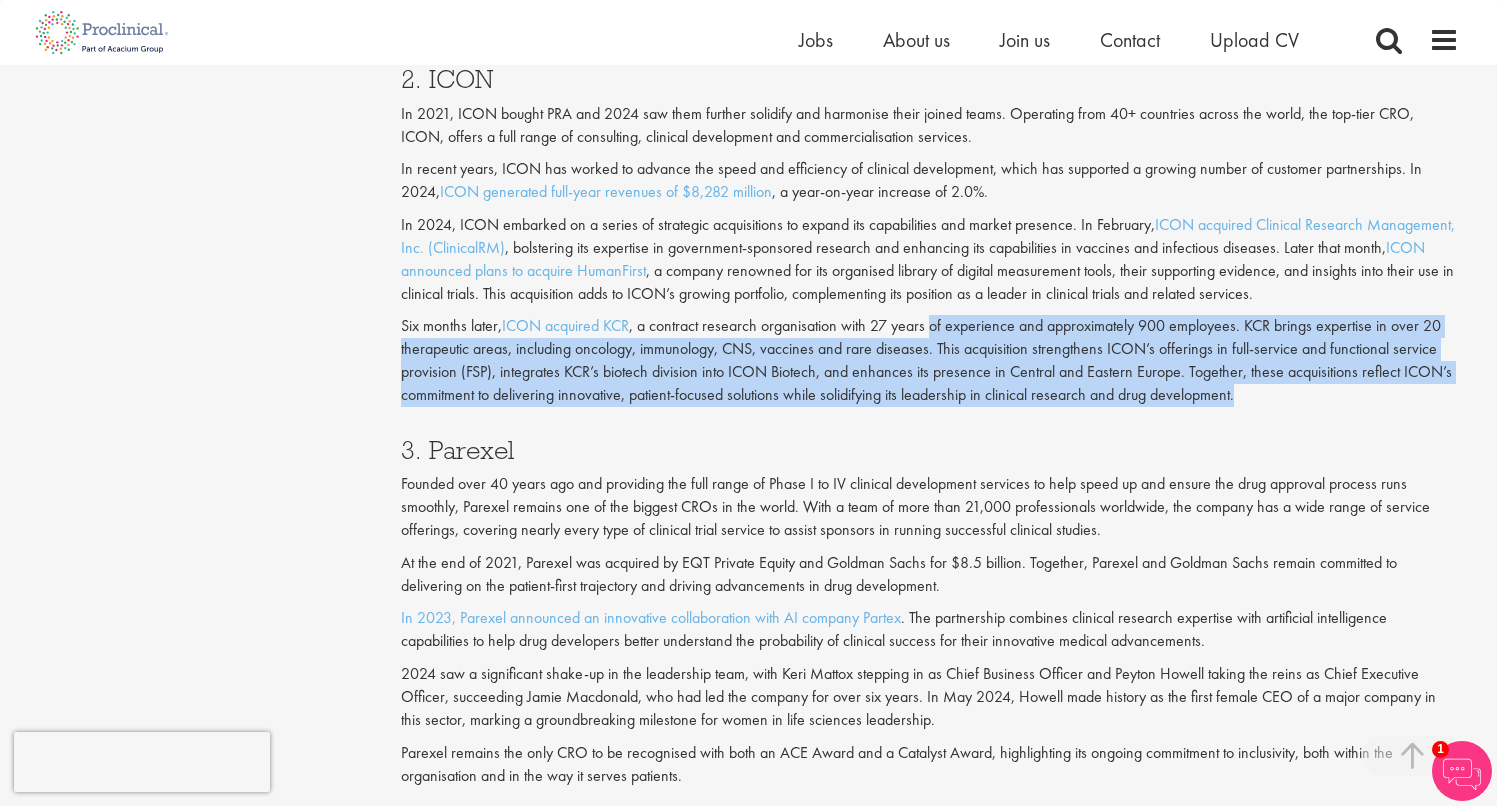 drag, startPoint x: 1021, startPoint y: 300, endPoint x: 1282, endPoint y: 346, distance: 265.02264 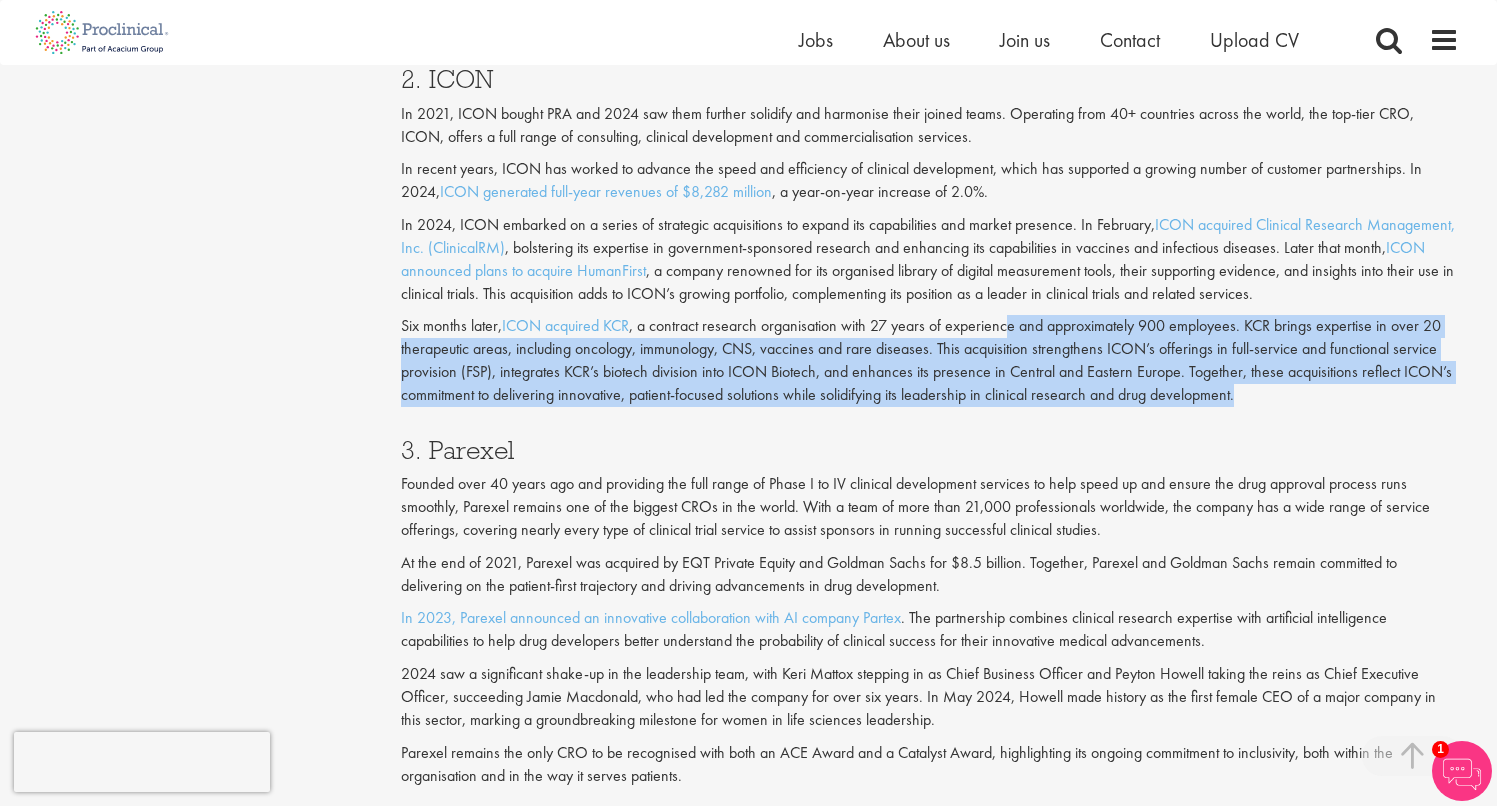 click on "Six months later,  ICON acquired KCR , a contract research organisation with 27 years of experience and approximately 900 employees. KCR brings expertise in over 20 therapeutic areas, including oncology, immunology, CNS, vaccines and rare diseases. This acquisition strengthens ICON’s offerings in full-service and functional service provision (FSP), integrates KCR’s biotech division into ICON Biotech, and enhances its presence in Central and Eastern Europe. Together, these acquisitions reflect ICON’s commitment to delivering innovative, patient-focused solutions while solidifying its leadership in clinical research and drug development." at bounding box center [930, 360] 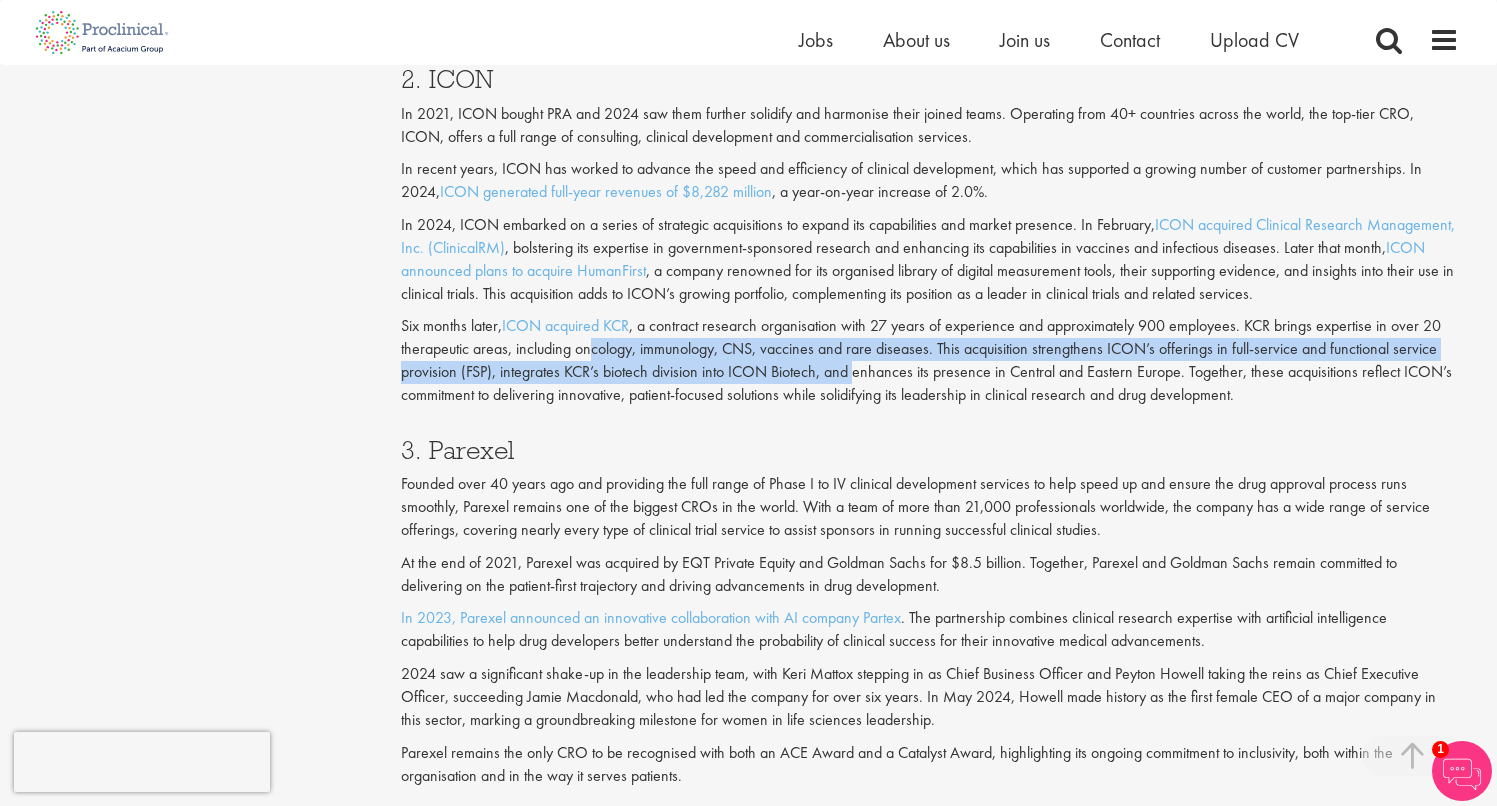 drag, startPoint x: 681, startPoint y: 321, endPoint x: 859, endPoint y: 340, distance: 179.01117 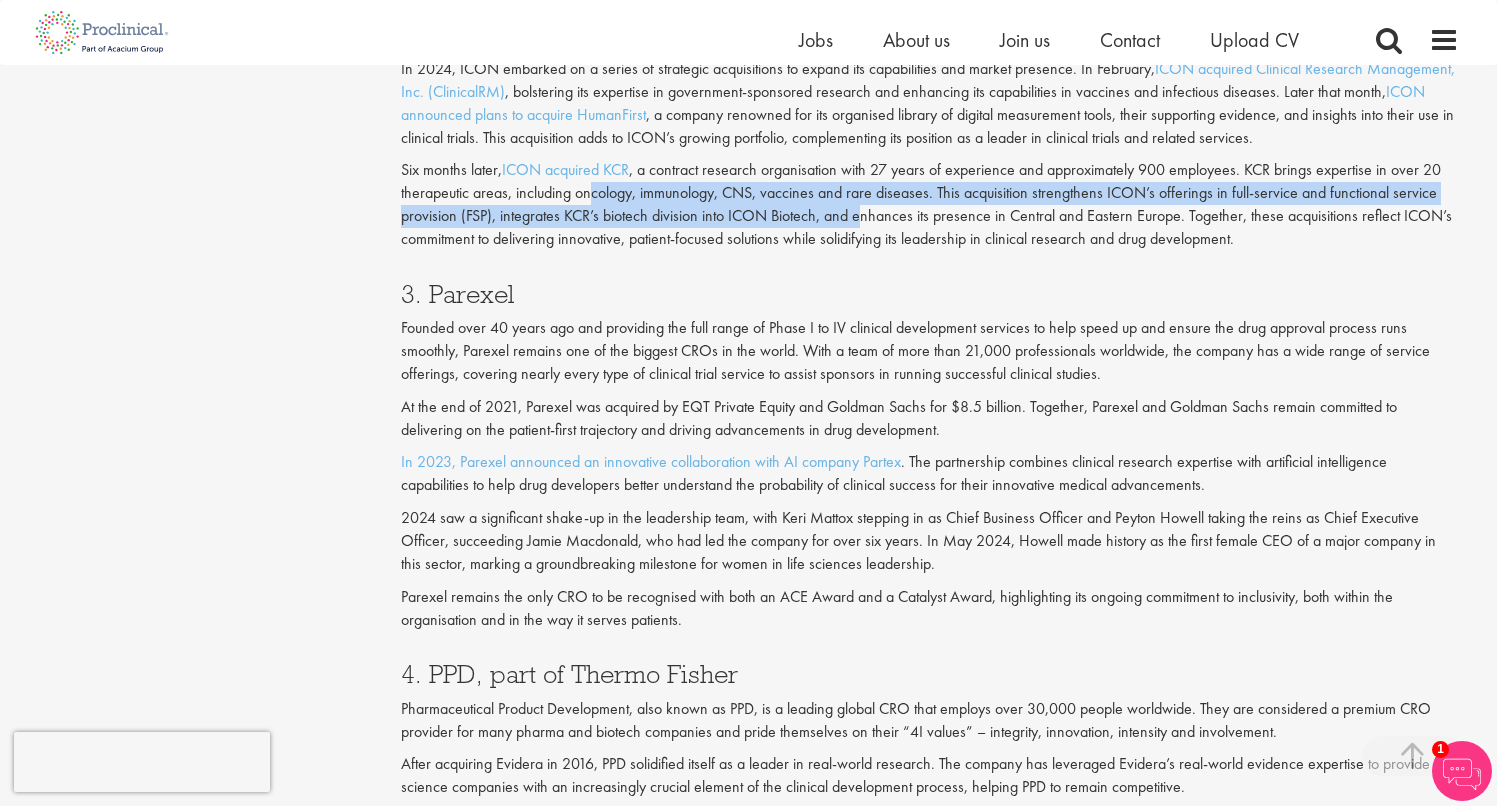 scroll, scrollTop: 2288, scrollLeft: 0, axis: vertical 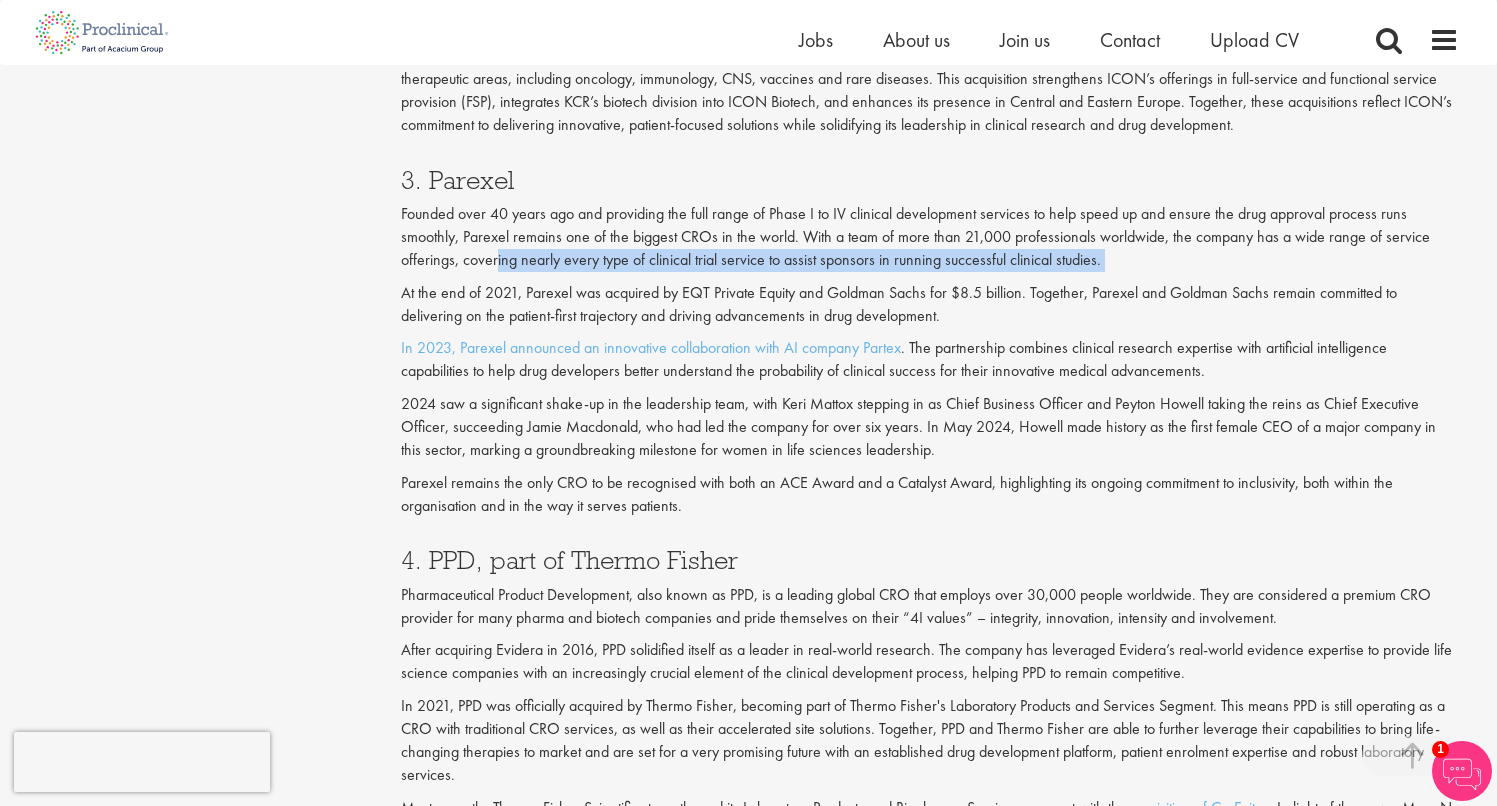 drag, startPoint x: 514, startPoint y: 223, endPoint x: 921, endPoint y: 230, distance: 407.06018 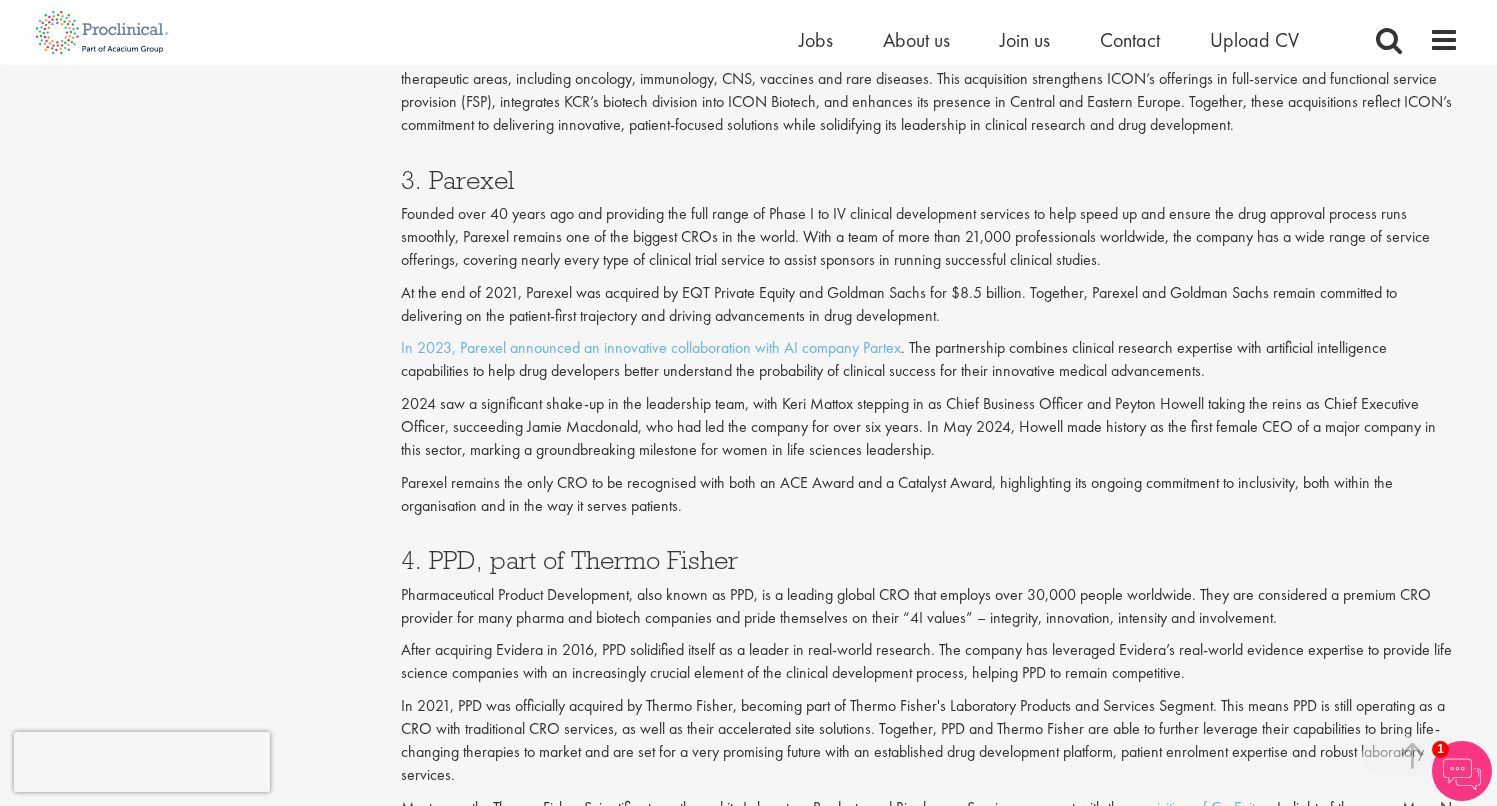 click on "3. Parexel
Founded over 40 years ago and providing the full range of Phase I to IV clinical development services to help speed up and ensure the drug approval process runs smoothly, Parexel remains one of the biggest CROs in the world. With a team of more than 21,000 professionals worldwide, the company has a wide range of service offerings, covering nearly every type of clinical trial service to assist sponsors in running successful clinical studies.
At the end of 2021, Parexel was acquired by EQT Private Equity and Goldman Sachs for $8.5 billion. Together, Parexel and Goldman Sachs remain committed to delivering on the patient-first trajectory and driving advancements in drug development.
In 2023, Parexel announced an innovative collaboration with AI company Partex . The partnership combines clinical research expertise with artificial intelligence capabilities to help drug developers better understand the probability of clinical success for their innovative medical advancements." at bounding box center (930, 337) 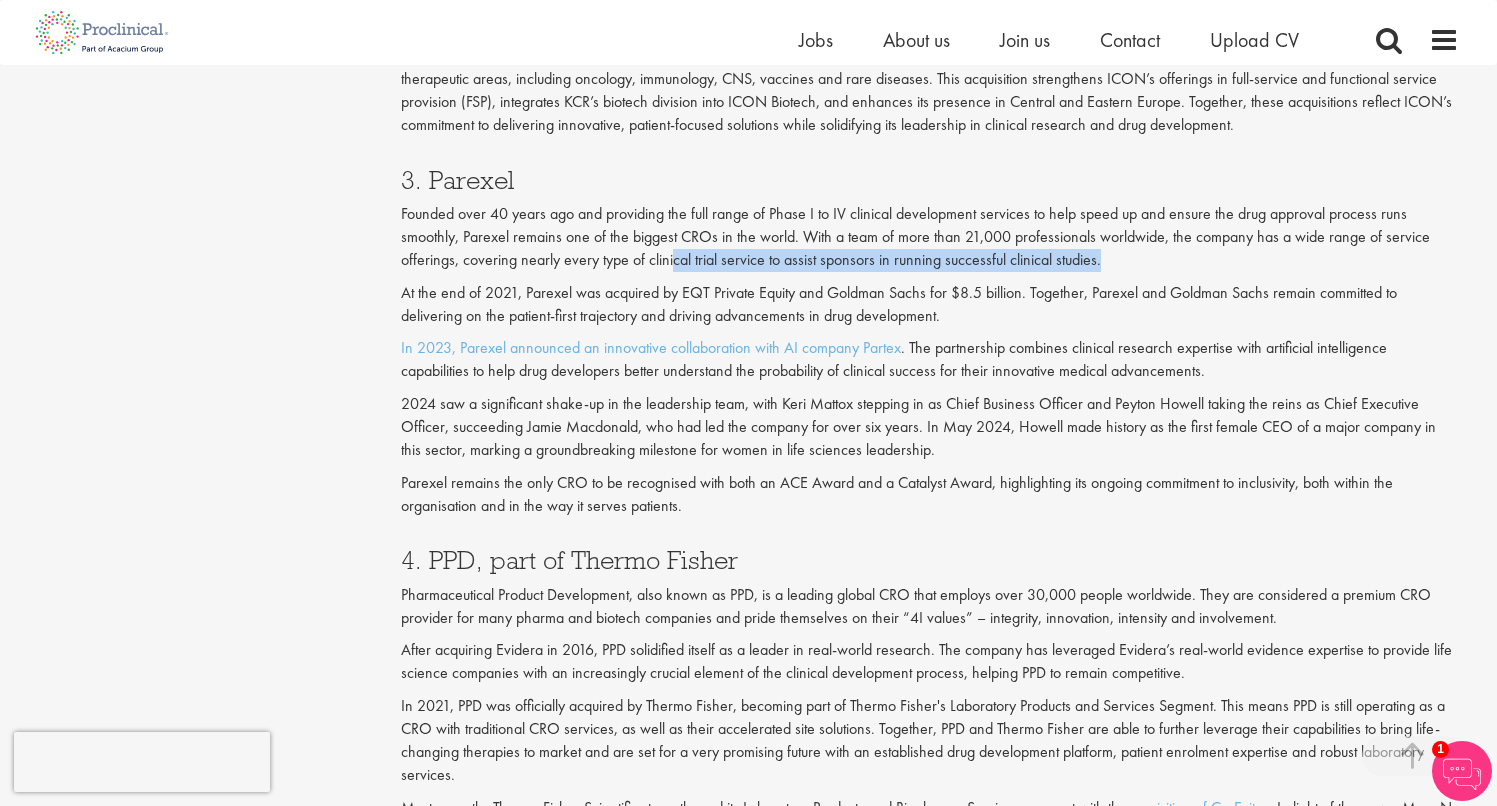 drag, startPoint x: 1141, startPoint y: 228, endPoint x: 661, endPoint y: 226, distance: 480.00418 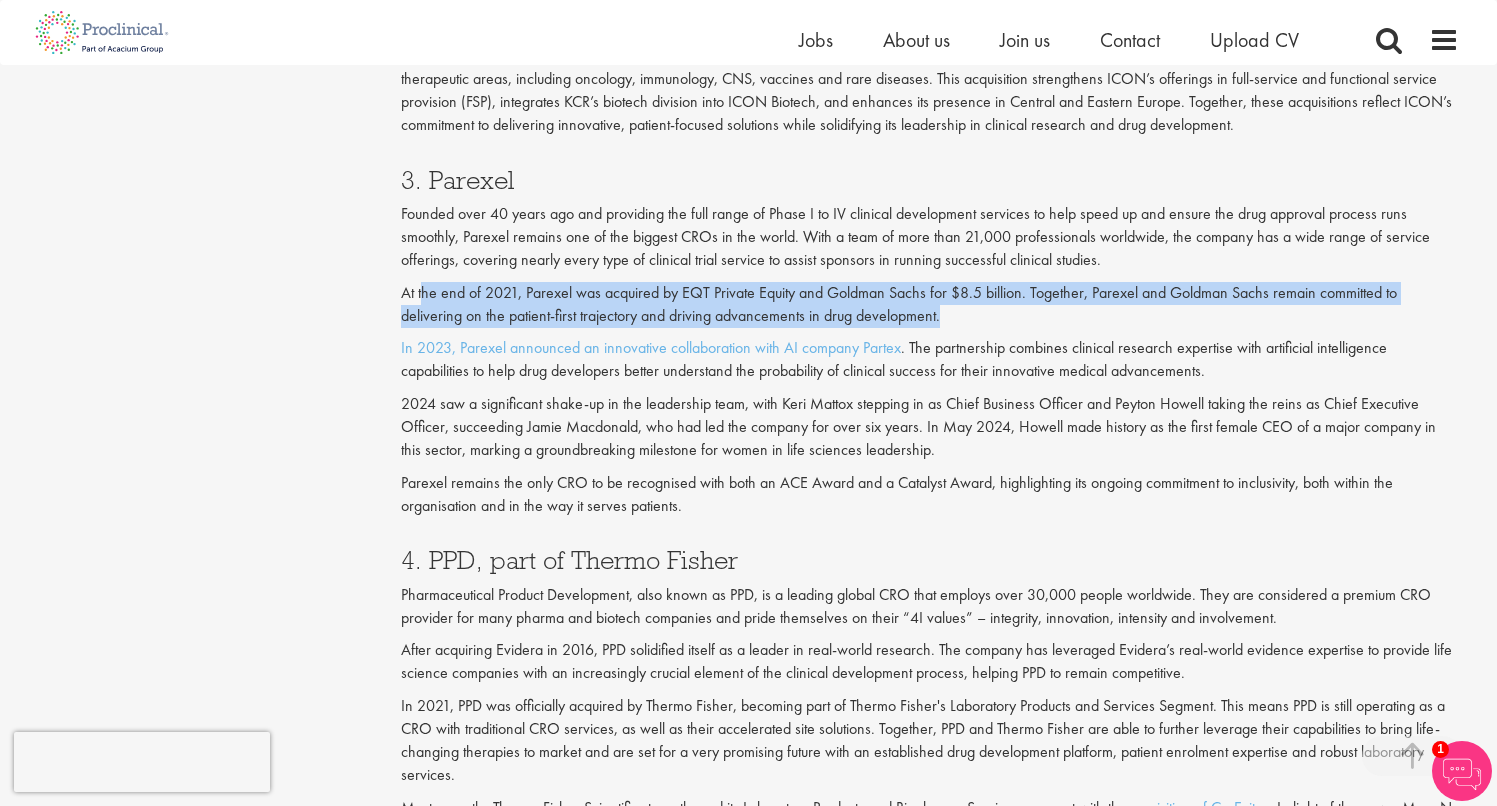 drag, startPoint x: 466, startPoint y: 258, endPoint x: 1062, endPoint y: 260, distance: 596.00336 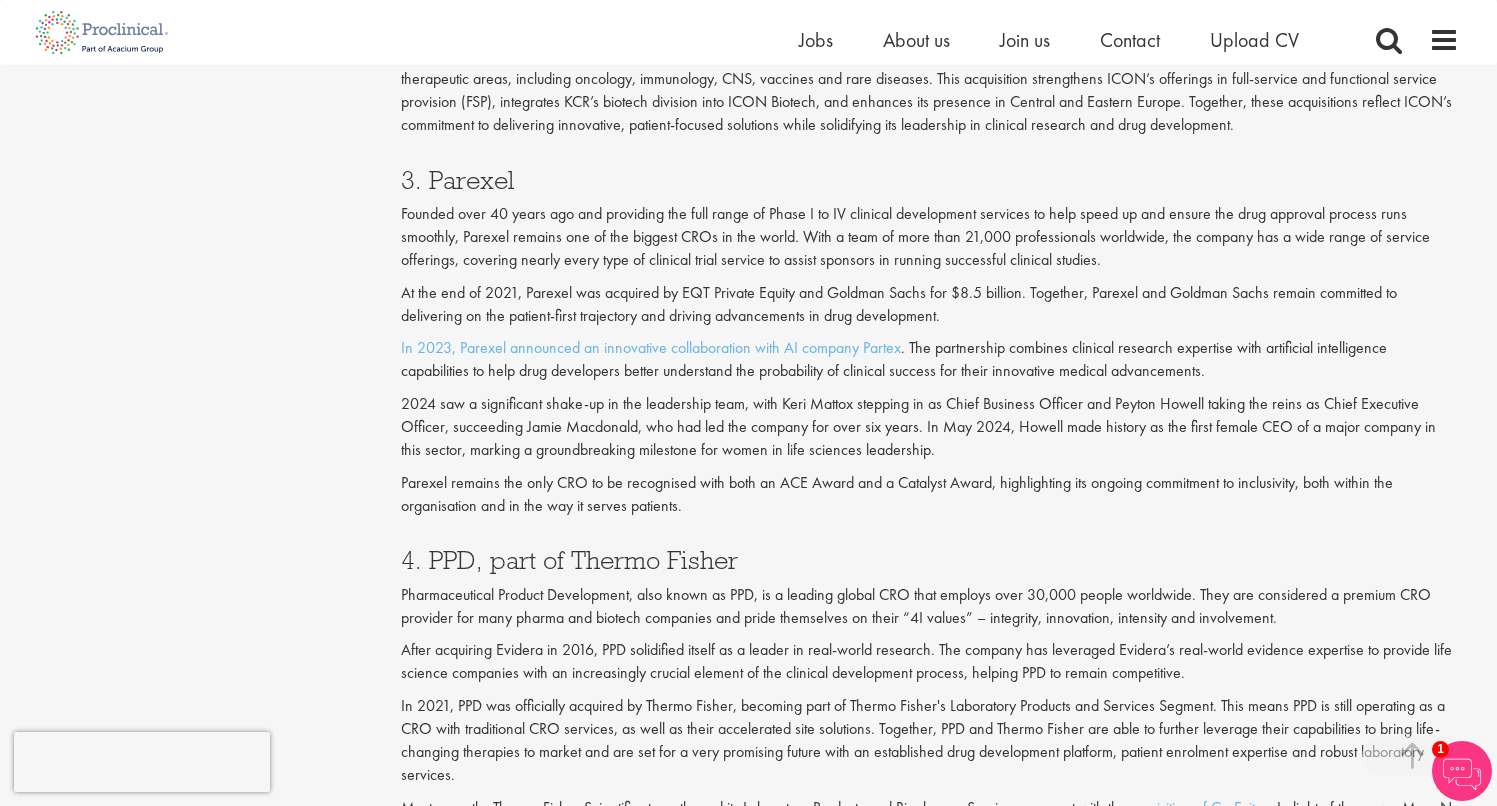 click on "In 2023, Parexel announced an innovative collaboration with AI company Partex . The partnership combines clinical research expertise with artificial intelligence capabilities to help drug developers better understand the probability of clinical success for their innovative medical advancements." at bounding box center [930, 360] 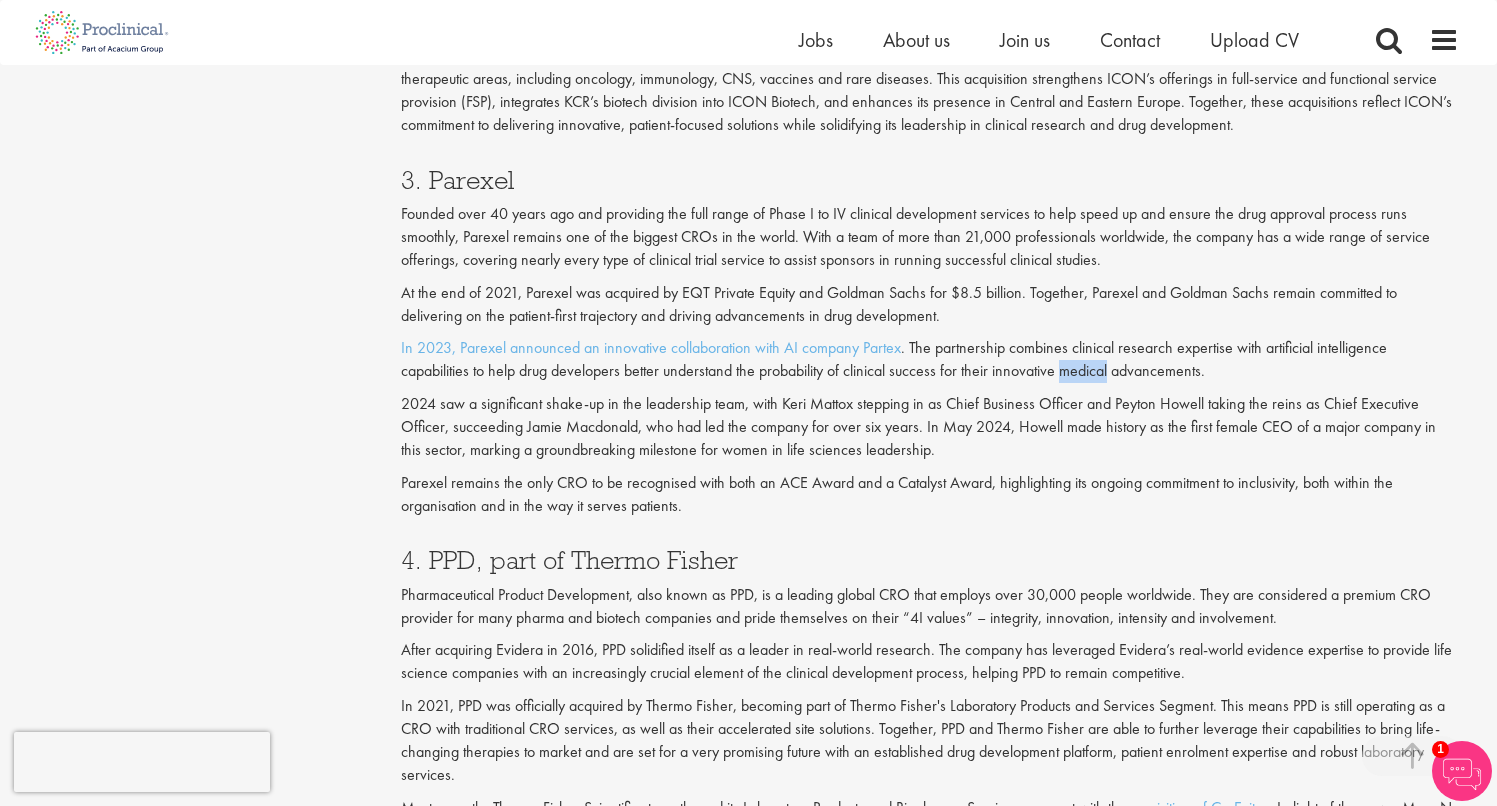 click on "In 2023, Parexel announced an innovative collaboration with AI company Partex . The partnership combines clinical research expertise with artificial intelligence capabilities to help drug developers better understand the probability of clinical success for their innovative medical advancements." at bounding box center [930, 360] 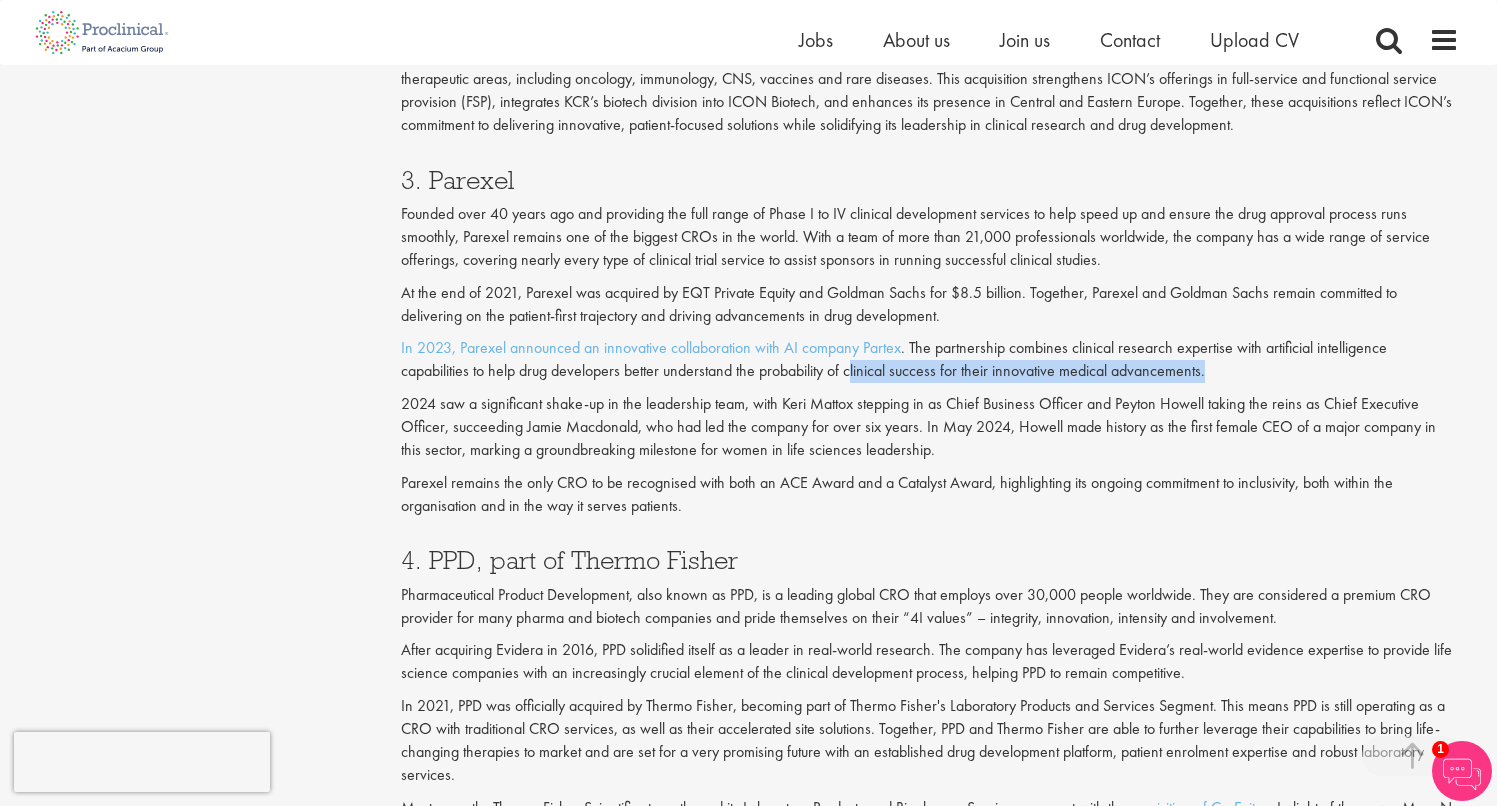 drag, startPoint x: 1210, startPoint y: 333, endPoint x: 846, endPoint y: 326, distance: 364.0673 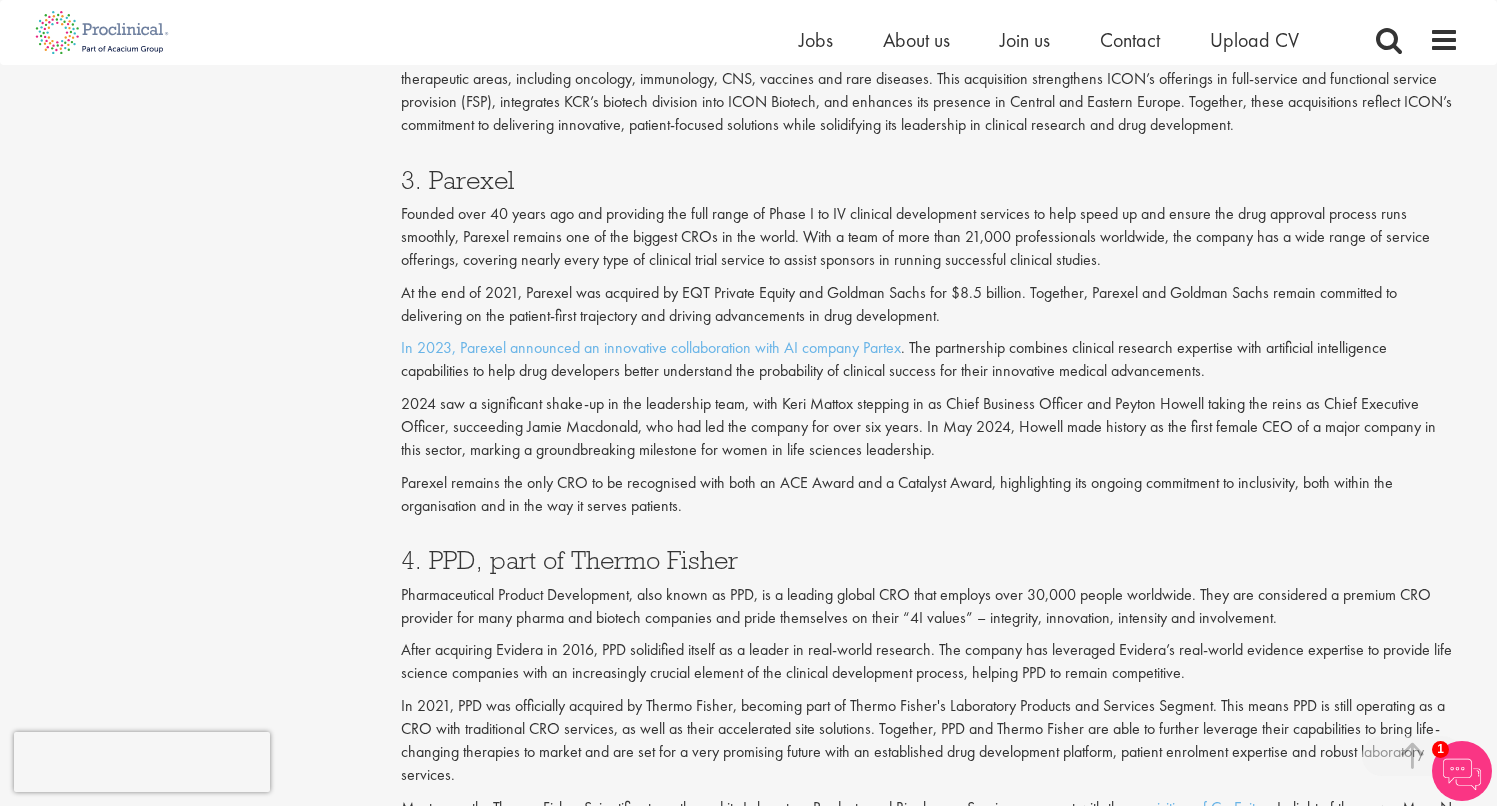 click on "3. Parexel
Founded over 40 years ago and providing the full range of Phase I to IV clinical development services to help speed up and ensure the drug approval process runs smoothly, Parexel remains one of the biggest CROs in the world. With a team of more than 21,000 professionals worldwide, the company has a wide range of service offerings, covering nearly every type of clinical trial service to assist sponsors in running successful clinical studies.
At the end of 2021, Parexel was acquired by EQT Private Equity and Goldman Sachs for $8.5 billion. Together, Parexel and Goldman Sachs remain committed to delivering on the patient-first trajectory and driving advancements in drug development.
In 2023, Parexel announced an innovative collaboration with AI company Partex . The partnership combines clinical research expertise with artificial intelligence capabilities to help drug developers better understand the probability of clinical success for their innovative medical advancements." at bounding box center [930, 337] 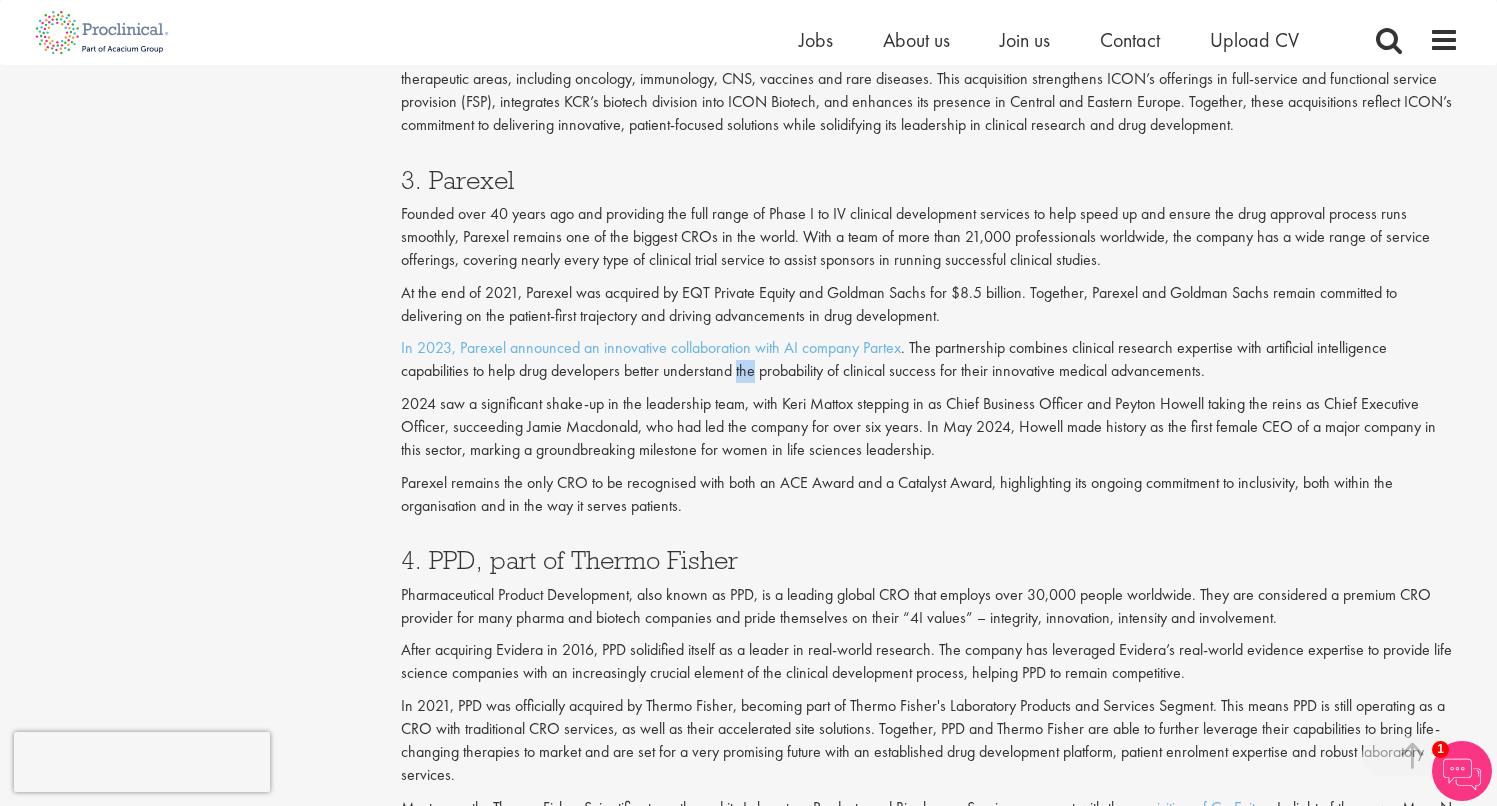 click on "In 2023, Parexel announced an innovative collaboration with AI company Partex . The partnership combines clinical research expertise with artificial intelligence capabilities to help drug developers better understand the probability of clinical success for their innovative medical advancements." at bounding box center [930, 360] 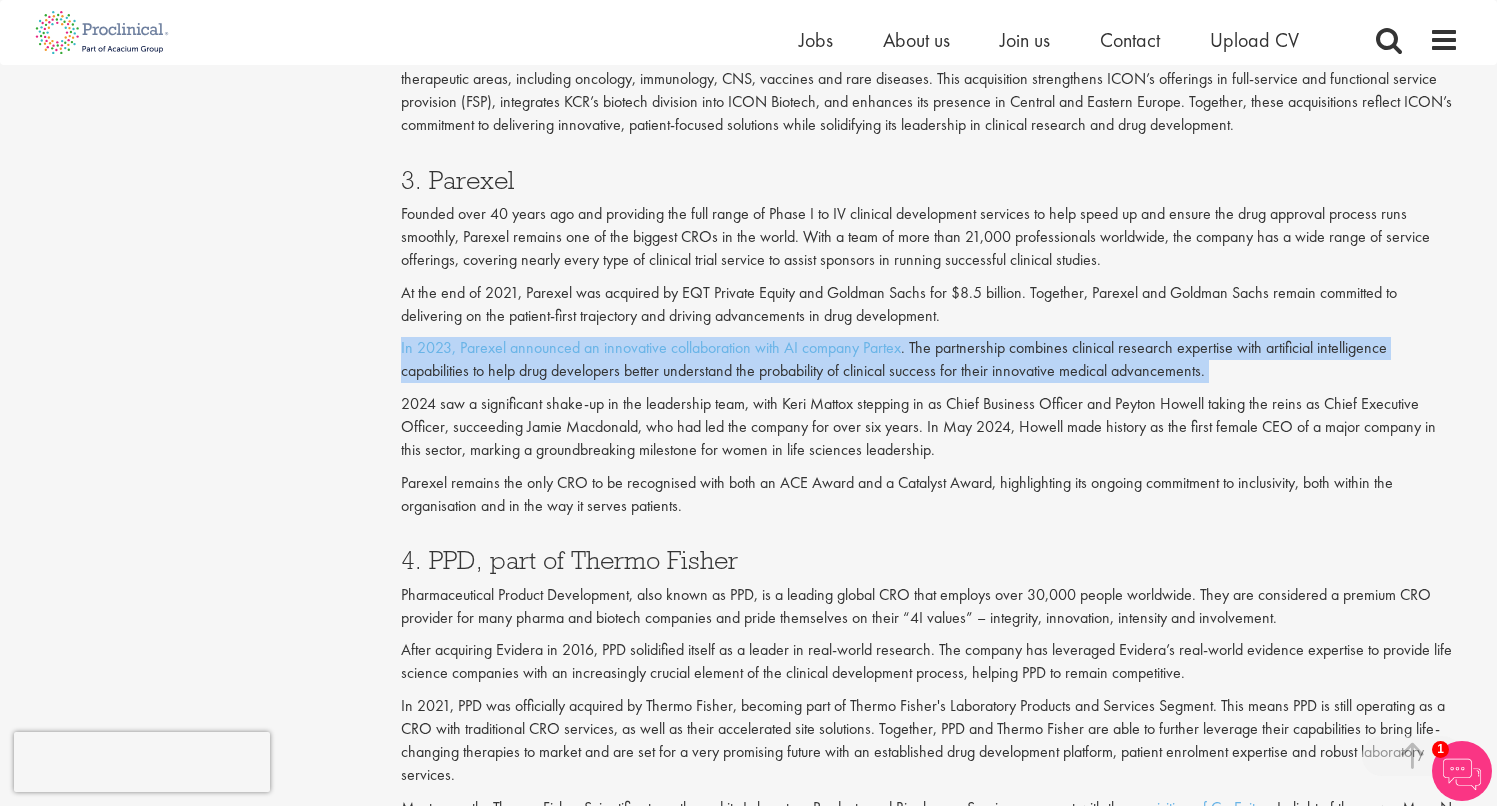 click on "In 2023, Parexel announced an innovative collaboration with AI company Partex . The partnership combines clinical research expertise with artificial intelligence capabilities to help drug developers better understand the probability of clinical success for their innovative medical advancements." at bounding box center [930, 360] 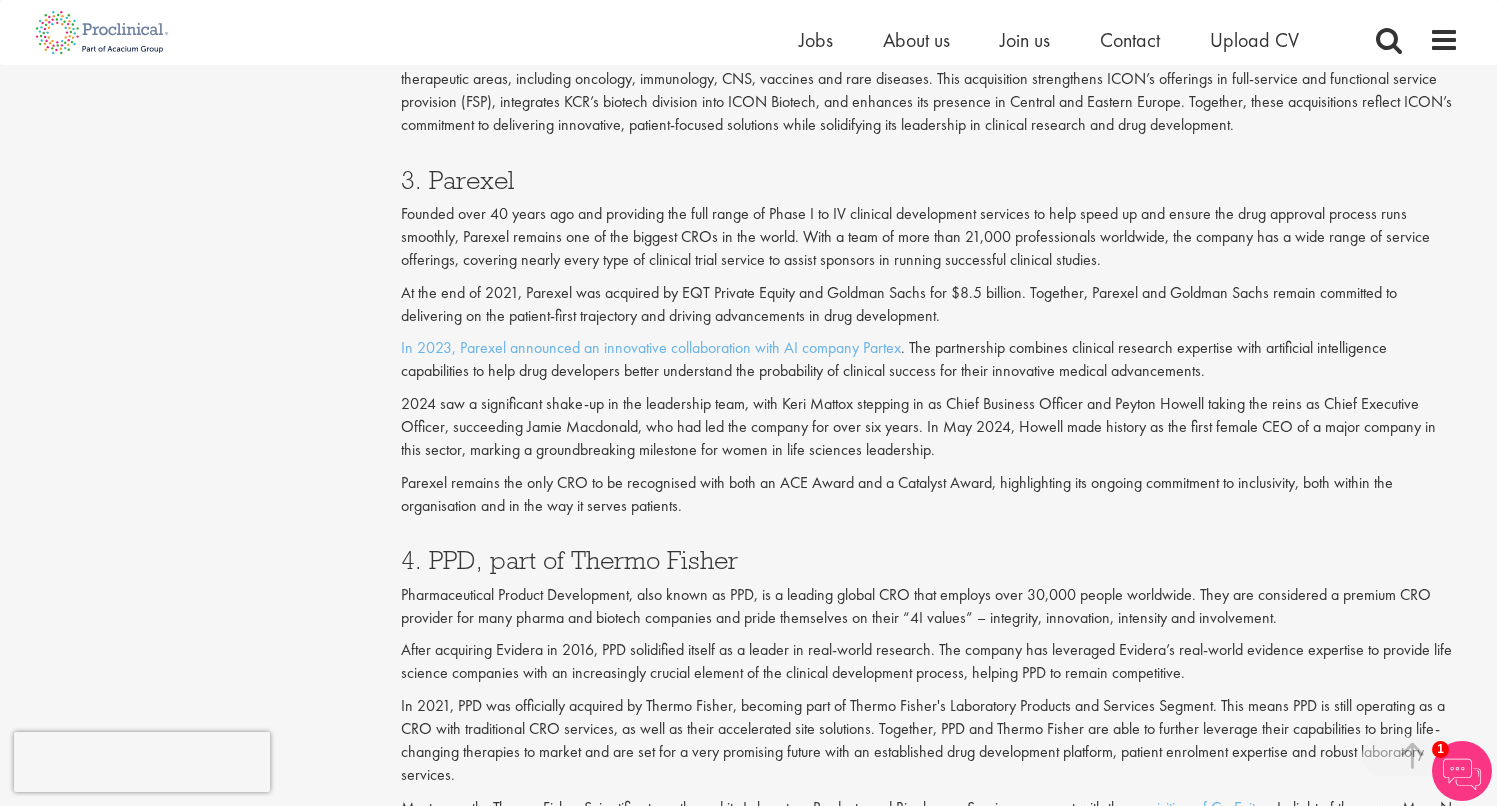 click on "2024 saw a significant shake-up in the leadership team, with Keri Mattox stepping in as Chief Business Officer and Peyton Howell taking the reins as Chief Executive Officer, succeeding Jamie Macdonald, who had led the company for over six years. In May 2024, Howell made history as the first female CEO of a major company in this sector, marking a groundbreaking milestone for women in life sciences leadership." at bounding box center (930, 427) 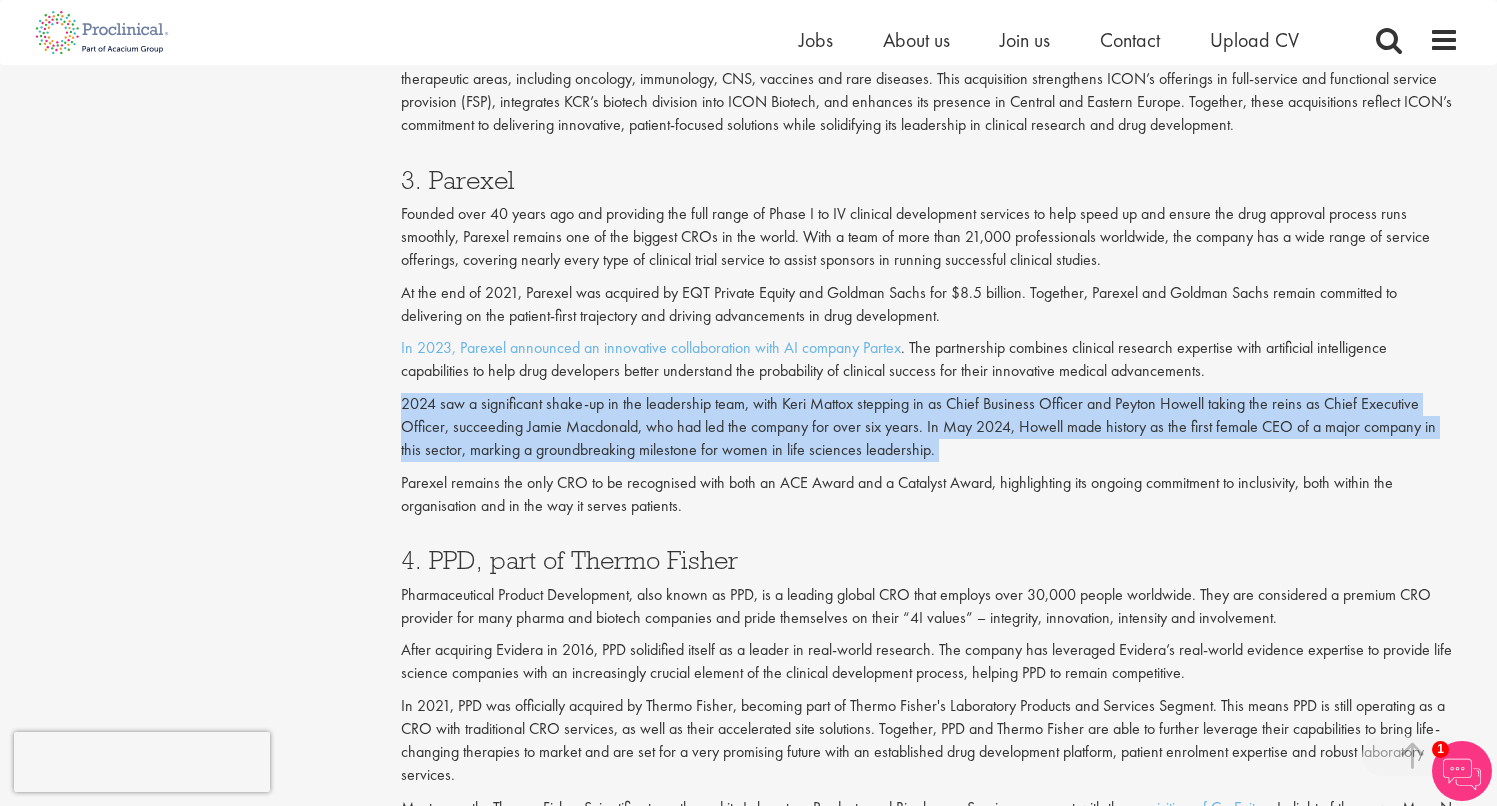 drag, startPoint x: 888, startPoint y: 421, endPoint x: 409, endPoint y: 345, distance: 484.99176 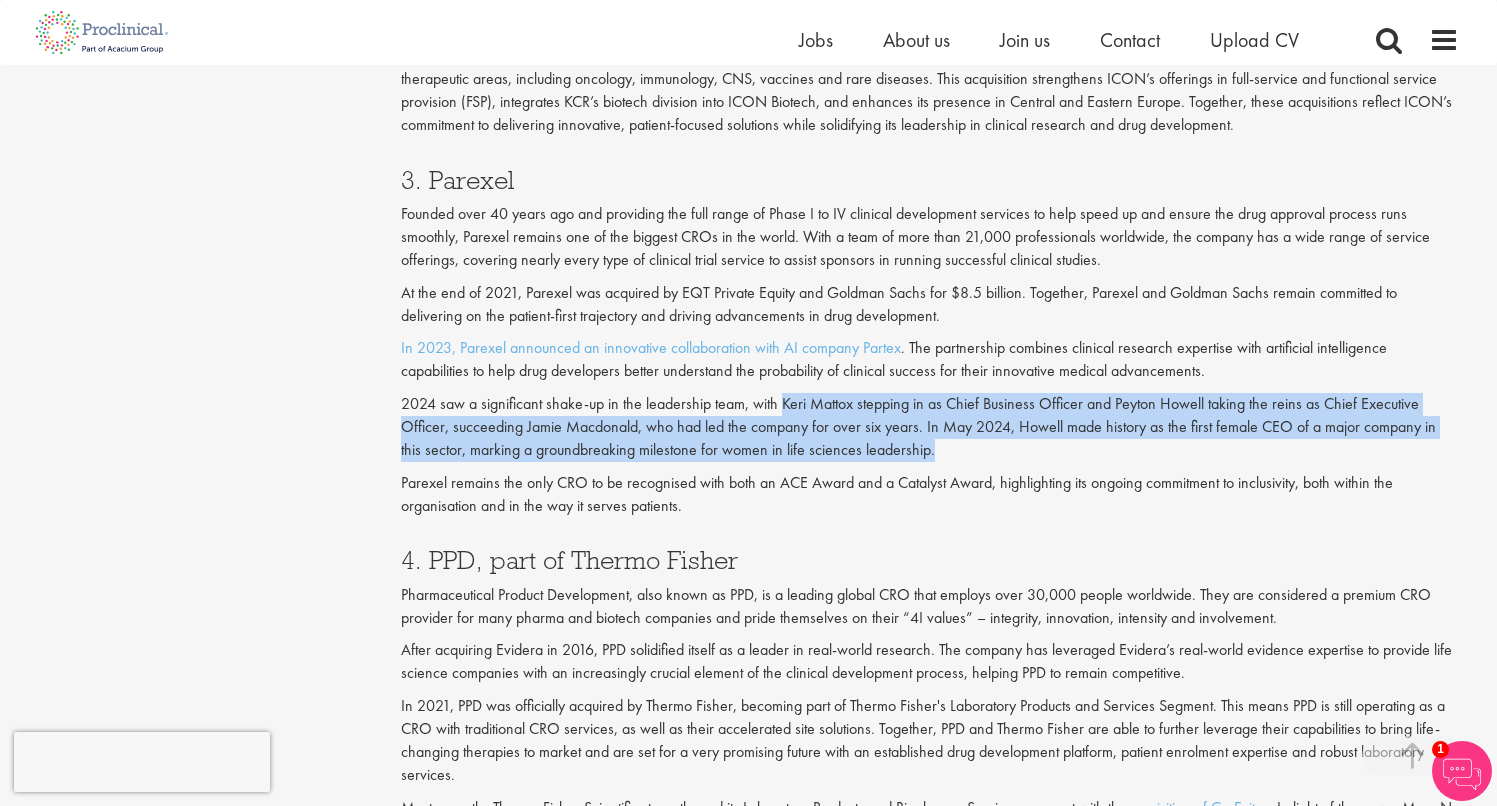 drag, startPoint x: 788, startPoint y: 351, endPoint x: 980, endPoint y: 405, distance: 199.44925 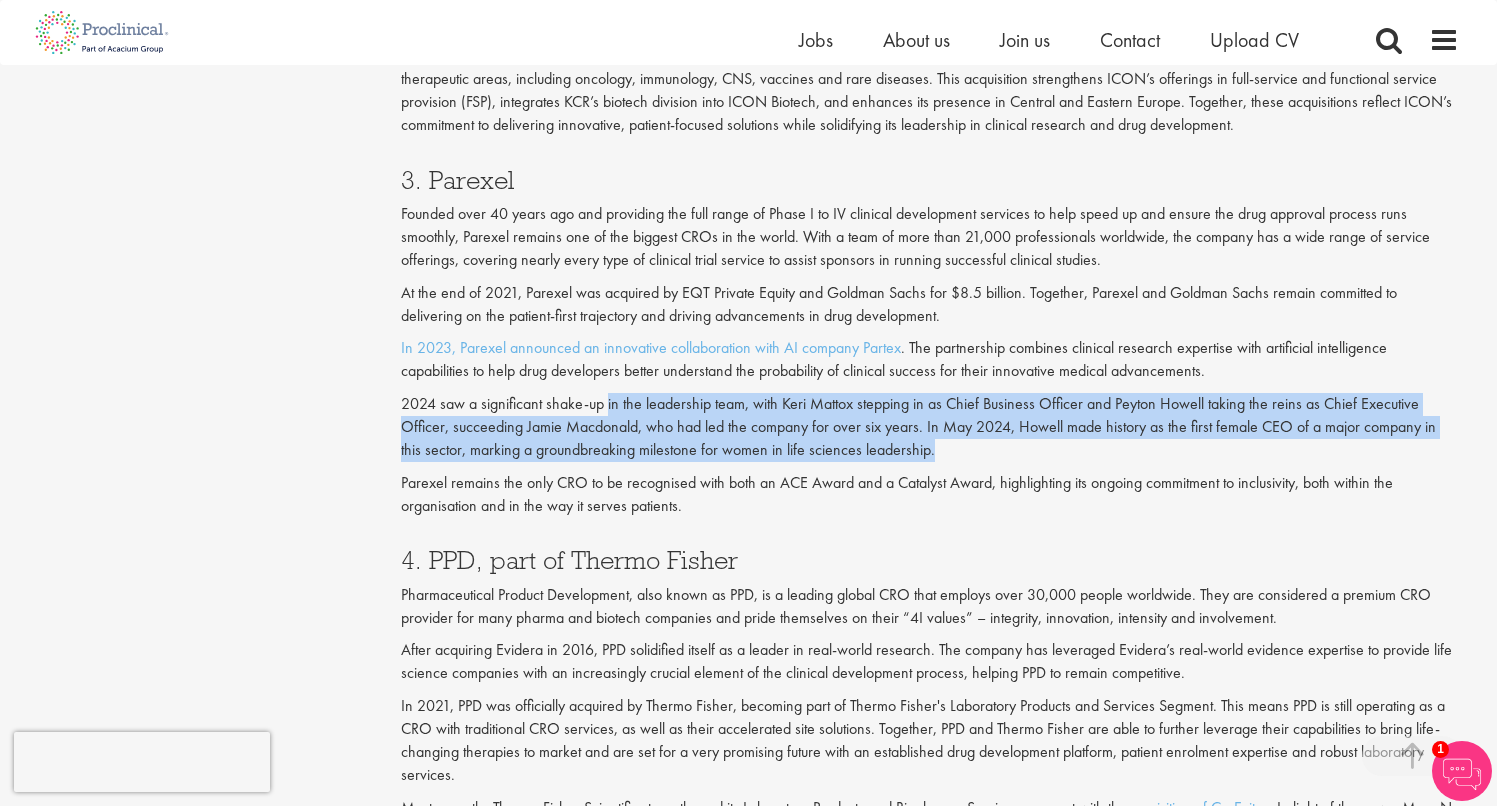 drag, startPoint x: 609, startPoint y: 368, endPoint x: 1012, endPoint y: 411, distance: 405.28757 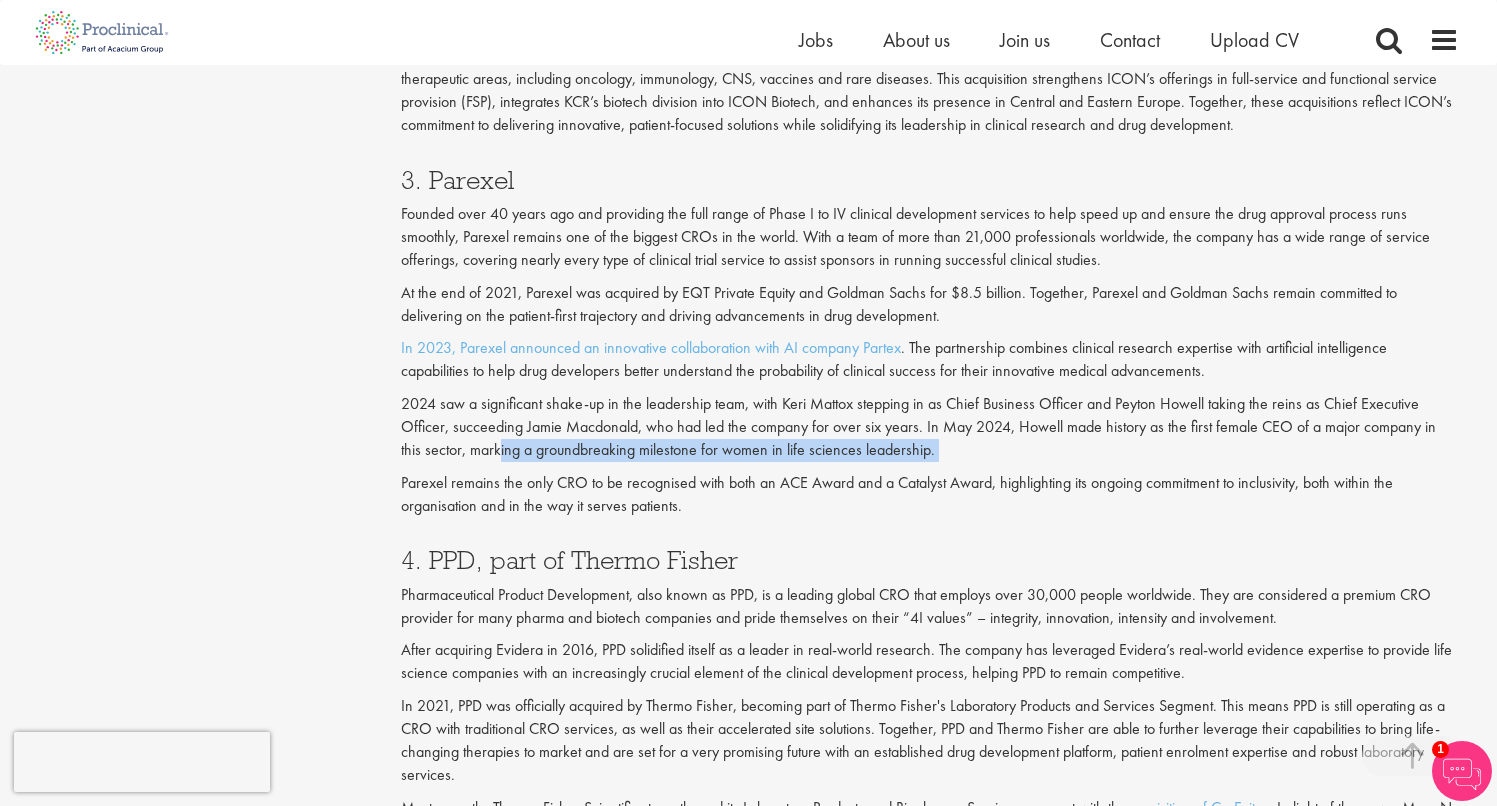 drag, startPoint x: 494, startPoint y: 406, endPoint x: 743, endPoint y: 417, distance: 249.24286 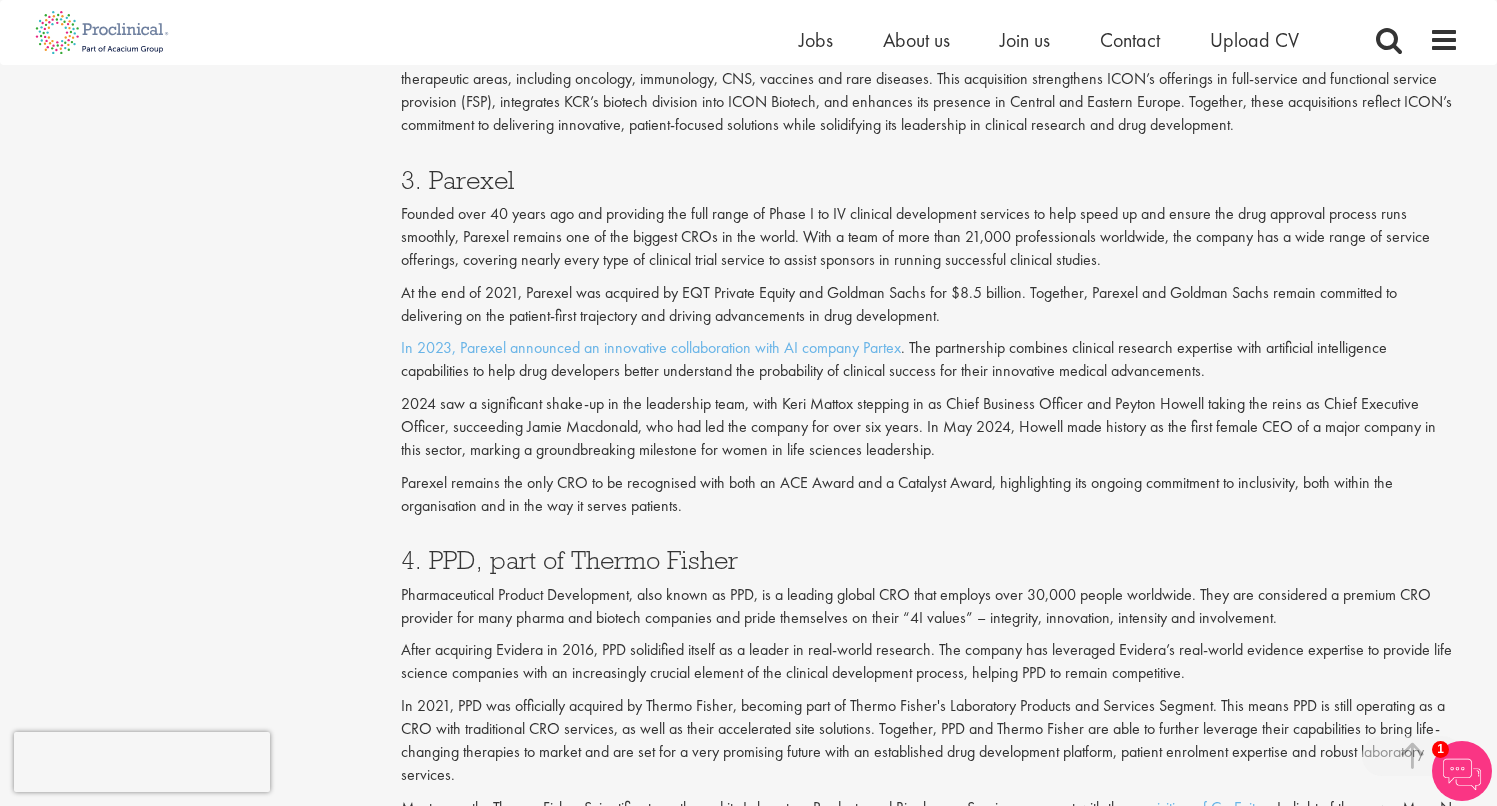 click on "3. Parexel
Founded over 40 years ago and providing the full range of Phase I to IV clinical development services to help speed up and ensure the drug approval process runs smoothly, Parexel remains one of the biggest CROs in the world. With a team of more than 21,000 professionals worldwide, the company has a wide range of service offerings, covering nearly every type of clinical trial service to assist sponsors in running successful clinical studies.
At the end of 2021, Parexel was acquired by EQT Private Equity and Goldman Sachs for $8.5 billion. Together, Parexel and Goldman Sachs remain committed to delivering on the patient-first trajectory and driving advancements in drug development.
In 2023, Parexel announced an innovative collaboration with AI company Partex . The partnership combines clinical research expertise with artificial intelligence capabilities to help drug developers better understand the probability of clinical success for their innovative medical advancements." at bounding box center [930, 337] 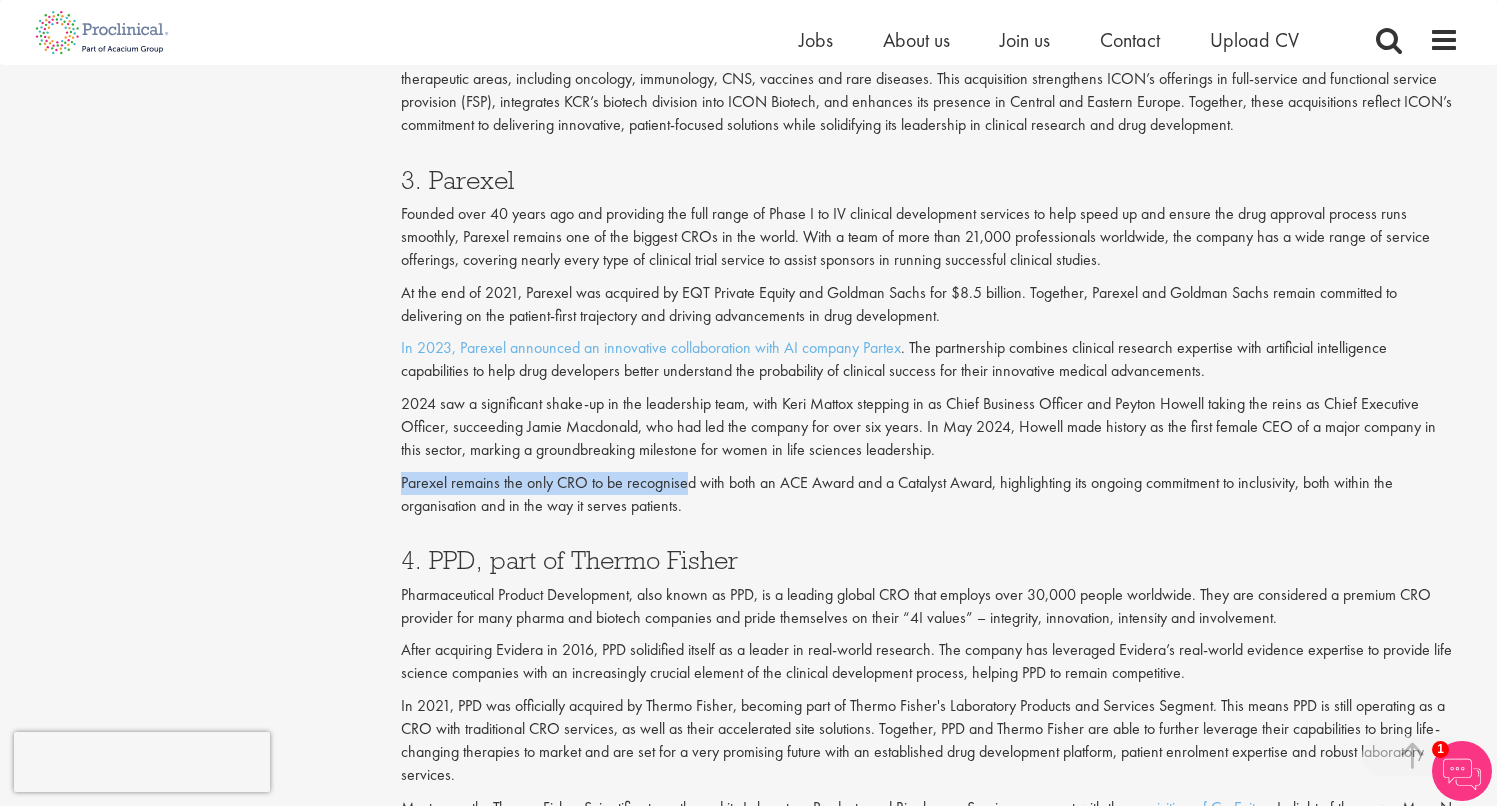 drag, startPoint x: 568, startPoint y: 428, endPoint x: 347, endPoint y: 417, distance: 221.27359 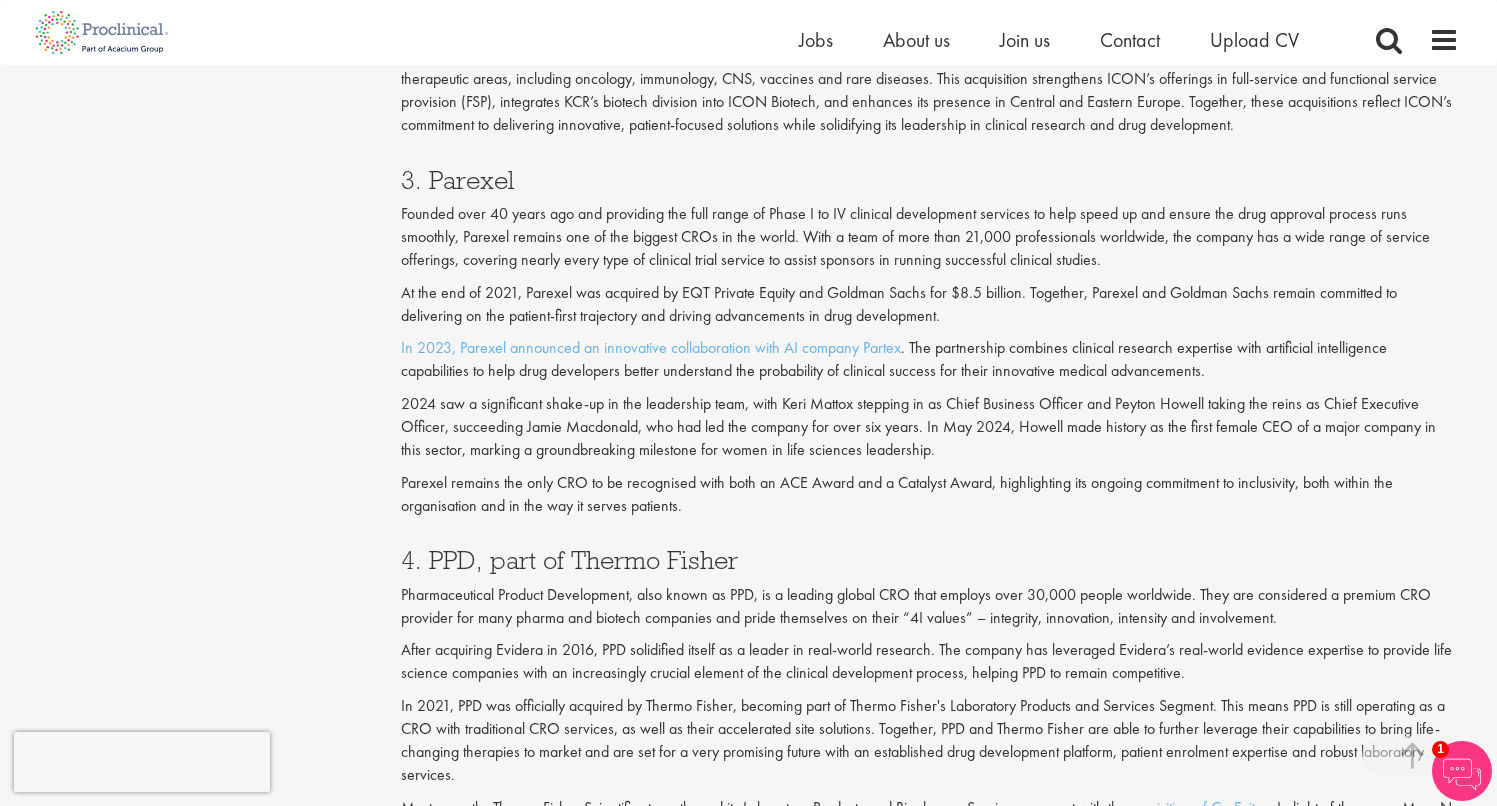 click on "2024 saw a significant shake-up in the leadership team, with Keri Mattox stepping in as Chief Business Officer and Peyton Howell taking the reins as Chief Executive Officer, succeeding Jamie Macdonald, who had led the company for over six years. In May 2024, Howell made history as the first female CEO of a major company in this sector, marking a groundbreaking milestone for women in life sciences leadership." at bounding box center (930, 427) 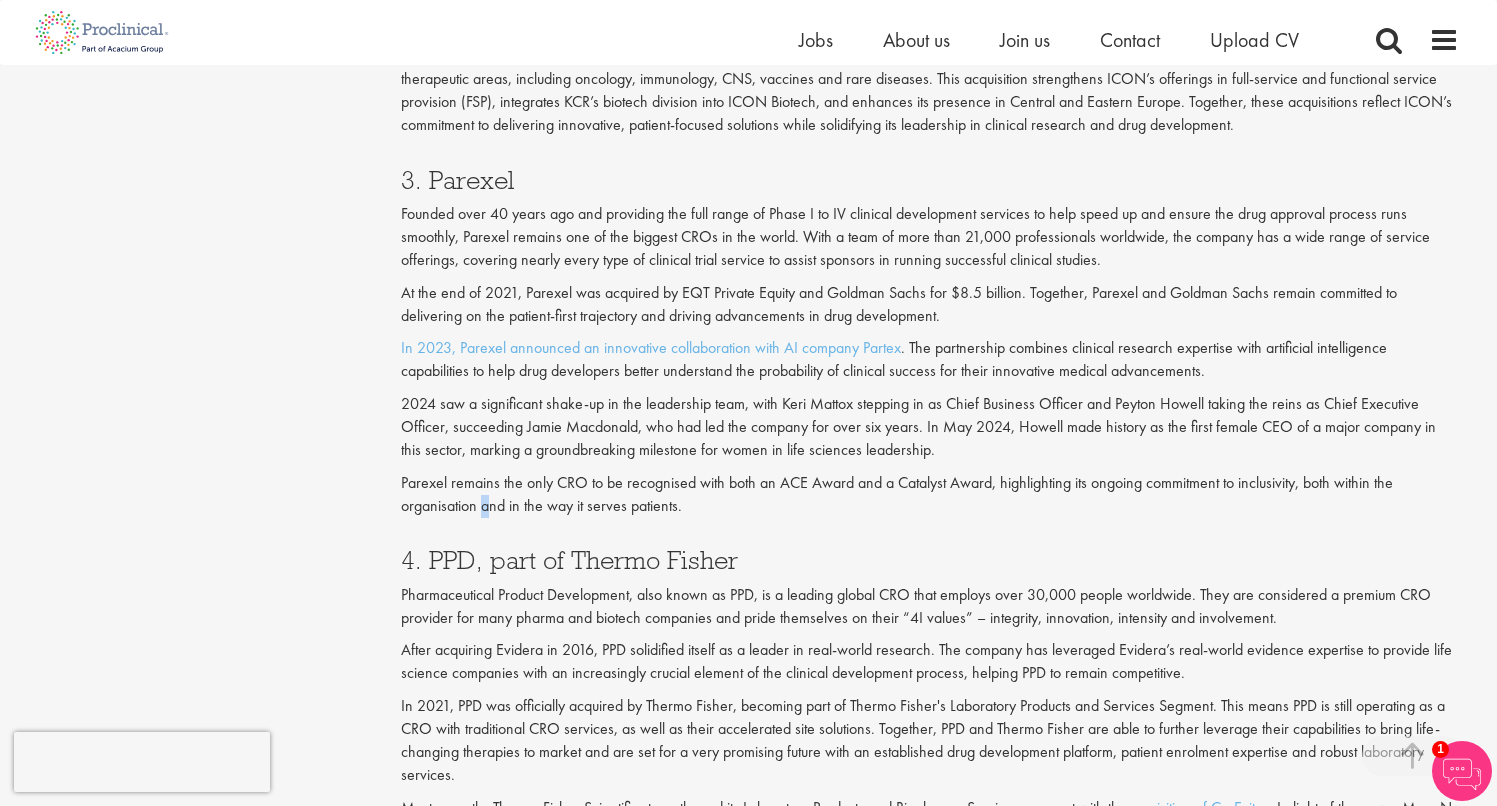 click on "Parexel remains the only CRO to be recognised with both an ACE Award and a Catalyst Award, highlighting its ongoing commitment to inclusivity, both within the organisation and in the way it serves patients." at bounding box center (930, 495) 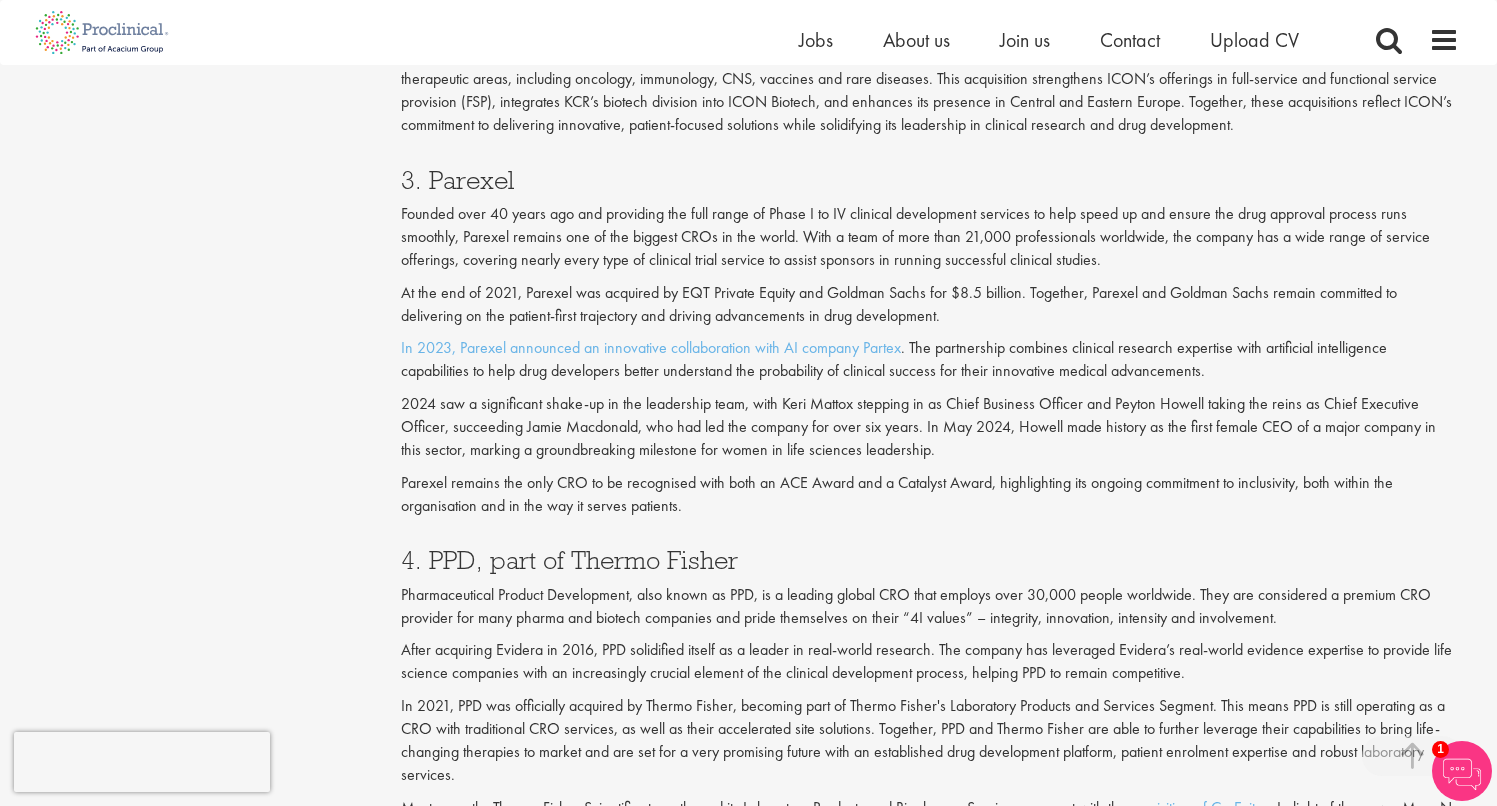 click on "Parexel remains the only CRO to be recognised with both an ACE Award and a Catalyst Award, highlighting its ongoing commitment to inclusivity, both within the organisation and in the way it serves patients." at bounding box center (930, 495) 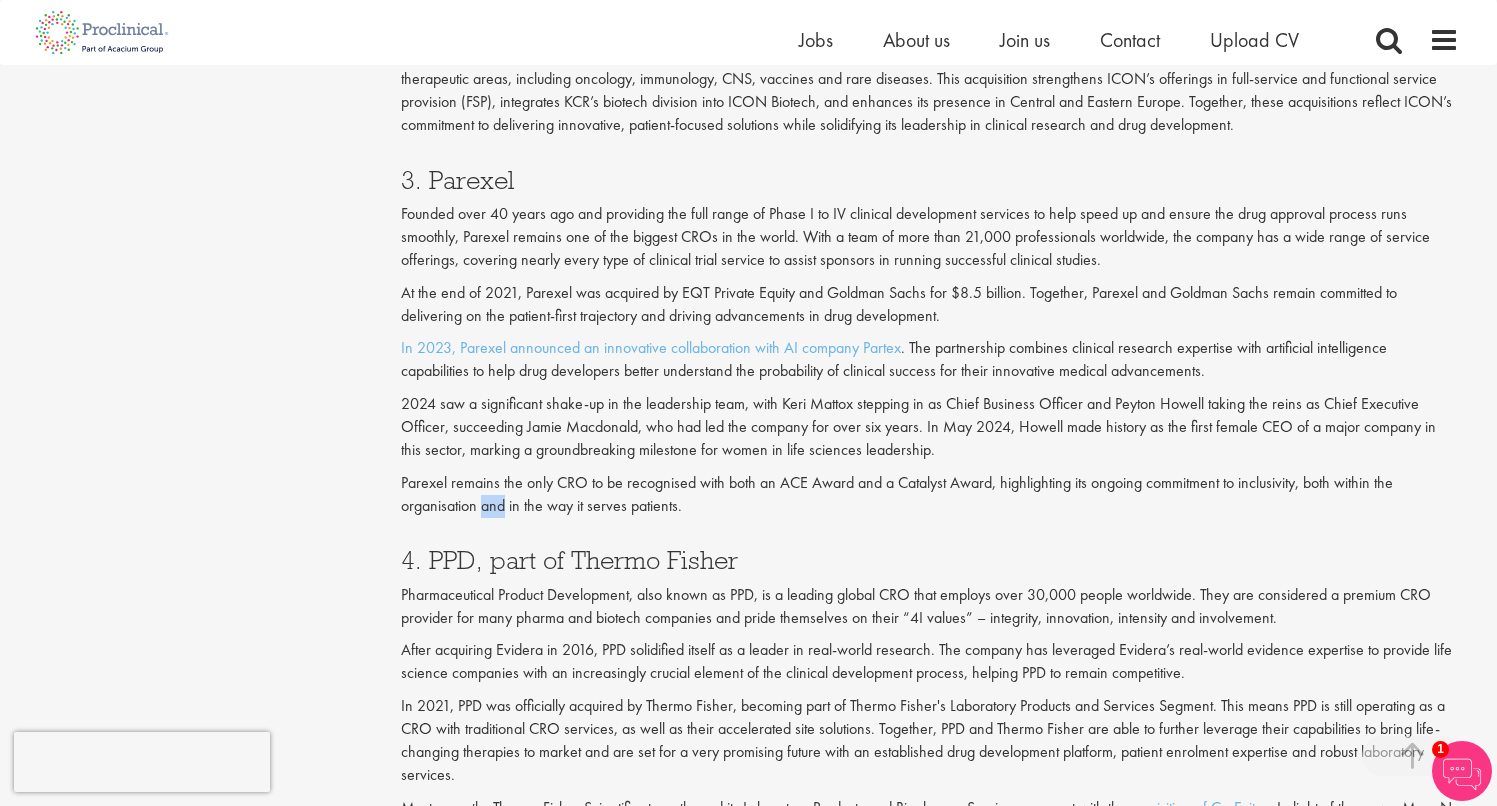 click on "Parexel remains the only CRO to be recognised with both an ACE Award and a Catalyst Award, highlighting its ongoing commitment to inclusivity, both within the organisation and in the way it serves patients." at bounding box center [930, 495] 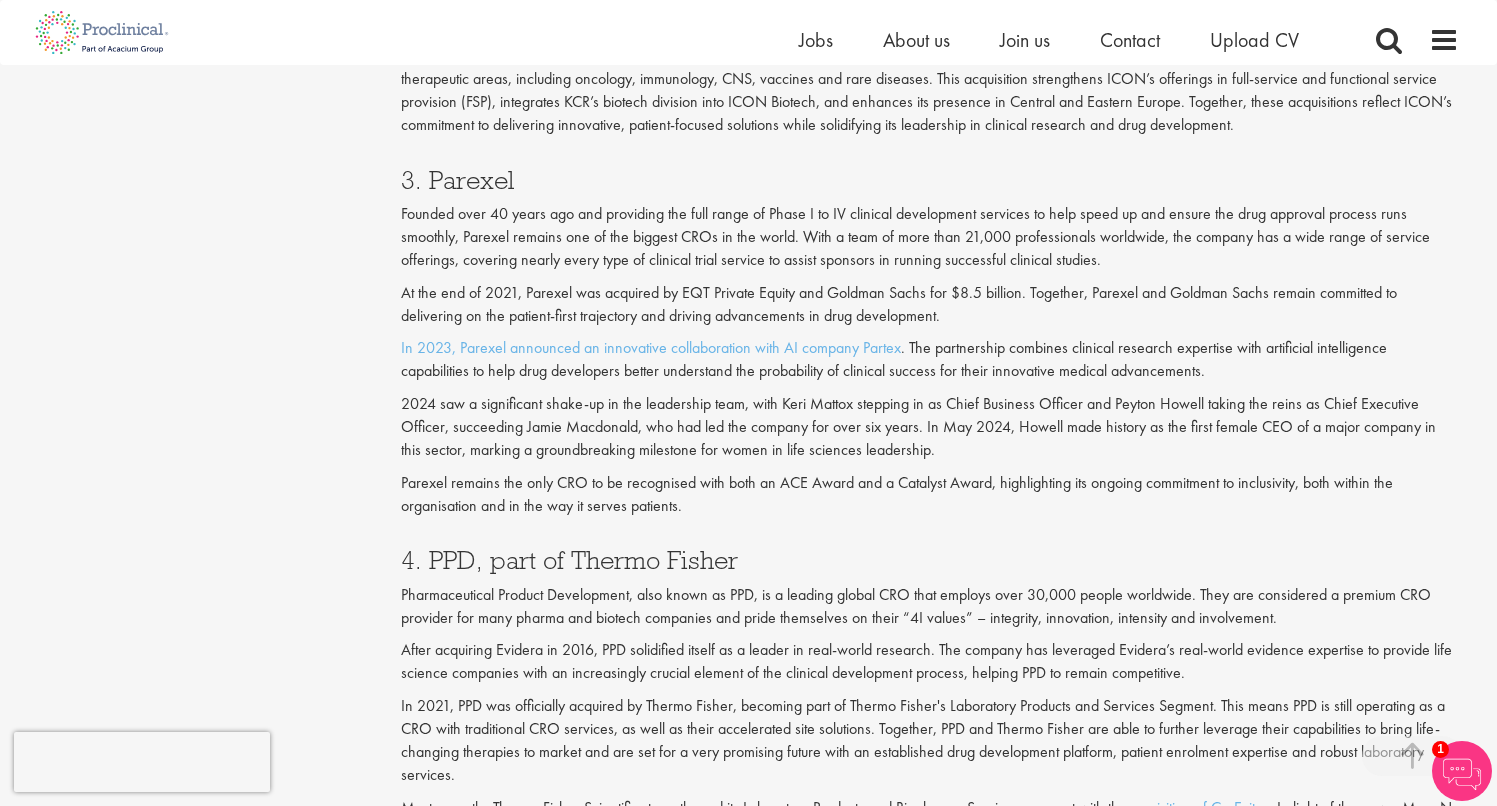 click on "Parexel remains the only CRO to be recognised with both an ACE Award and a Catalyst Award, highlighting its ongoing commitment to inclusivity, both within the organisation and in the way it serves patients." at bounding box center (930, 495) 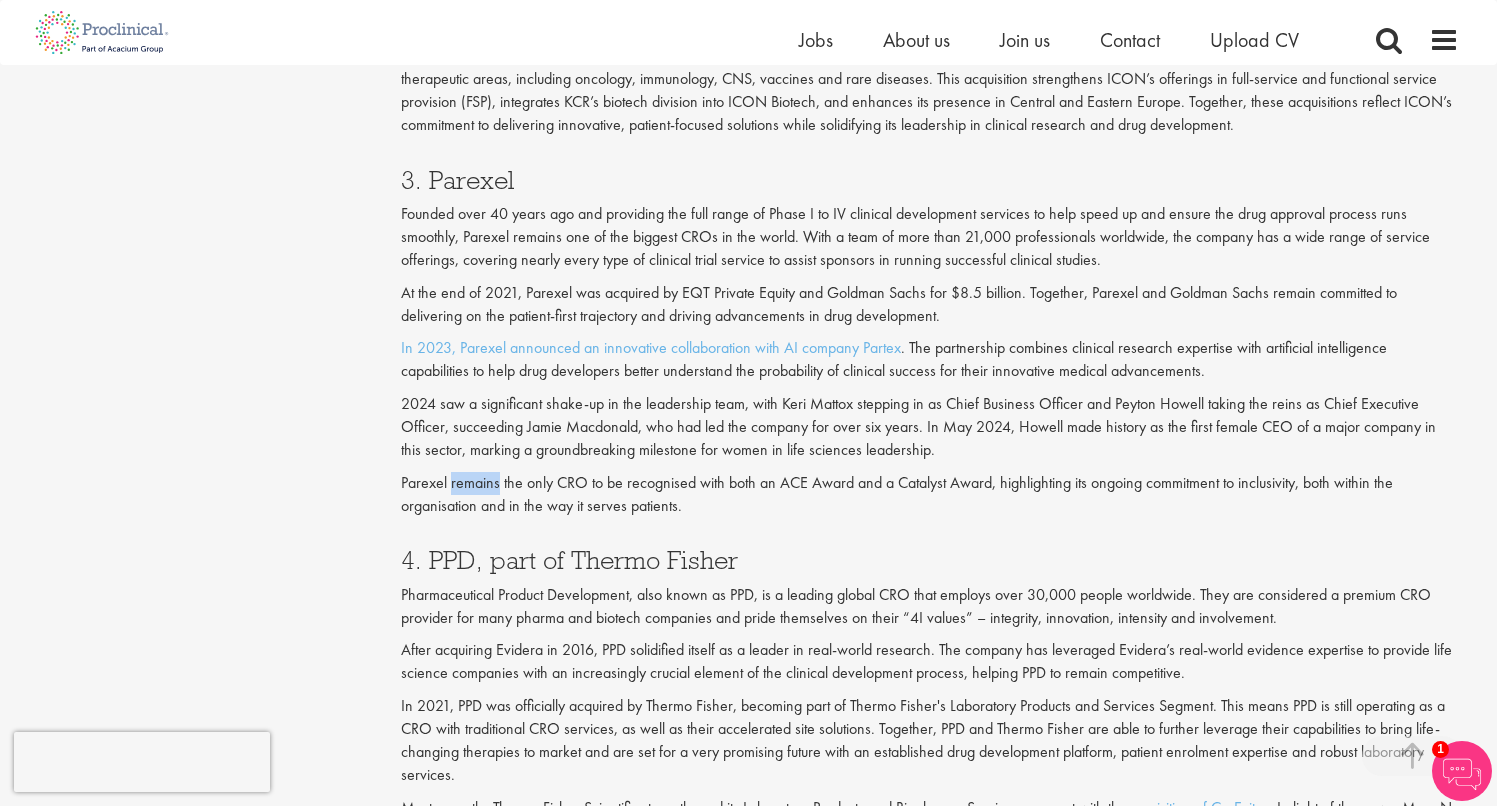 click on "Parexel remains the only CRO to be recognised with both an ACE Award and a Catalyst Award, highlighting its ongoing commitment to inclusivity, both within the organisation and in the way it serves patients." at bounding box center (930, 495) 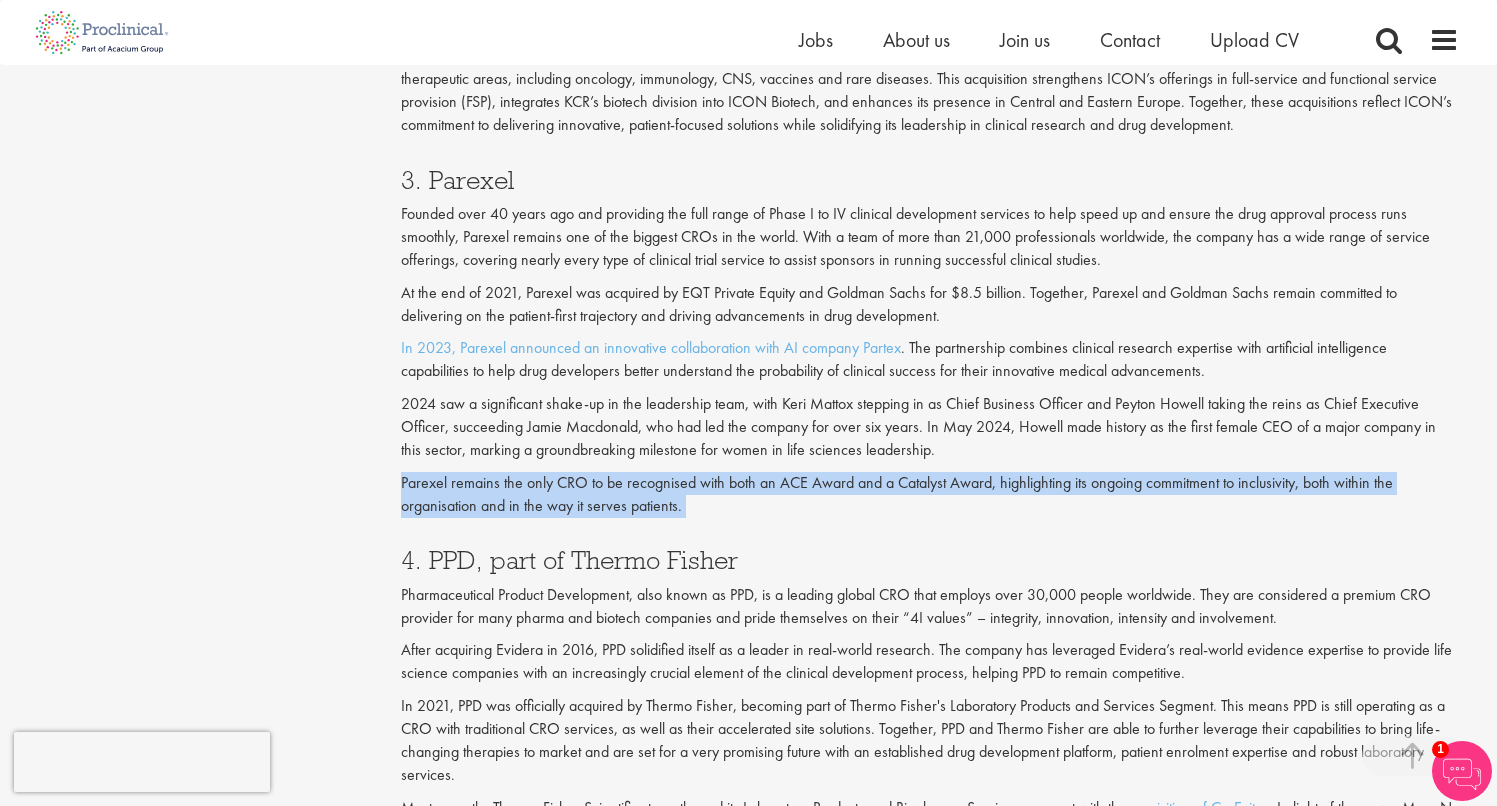click on "Parexel remains the only CRO to be recognised with both an ACE Award and a Catalyst Award, highlighting its ongoing commitment to inclusivity, both within the organisation and in the way it serves patients." at bounding box center (930, 495) 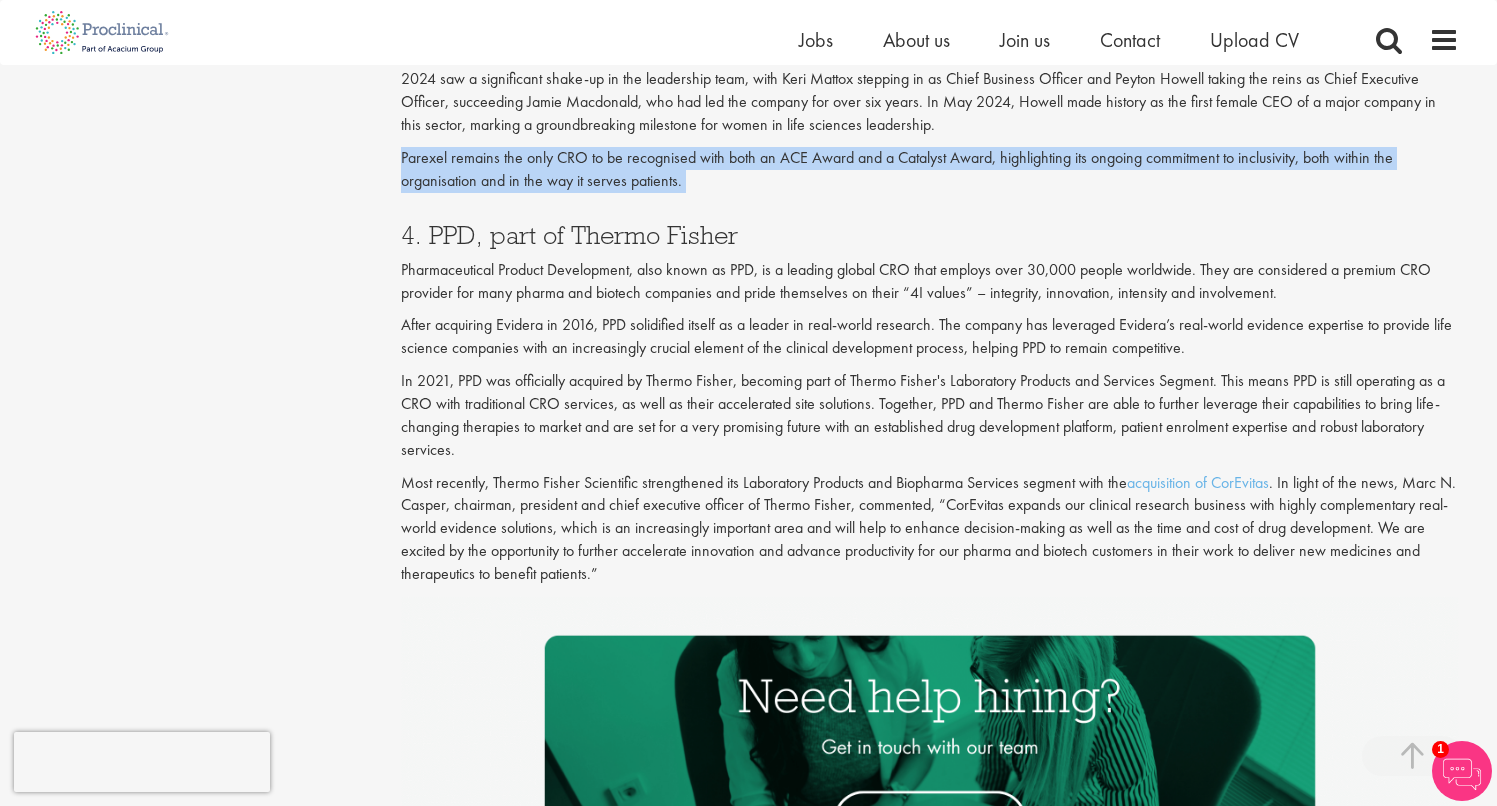 scroll, scrollTop: 2617, scrollLeft: 0, axis: vertical 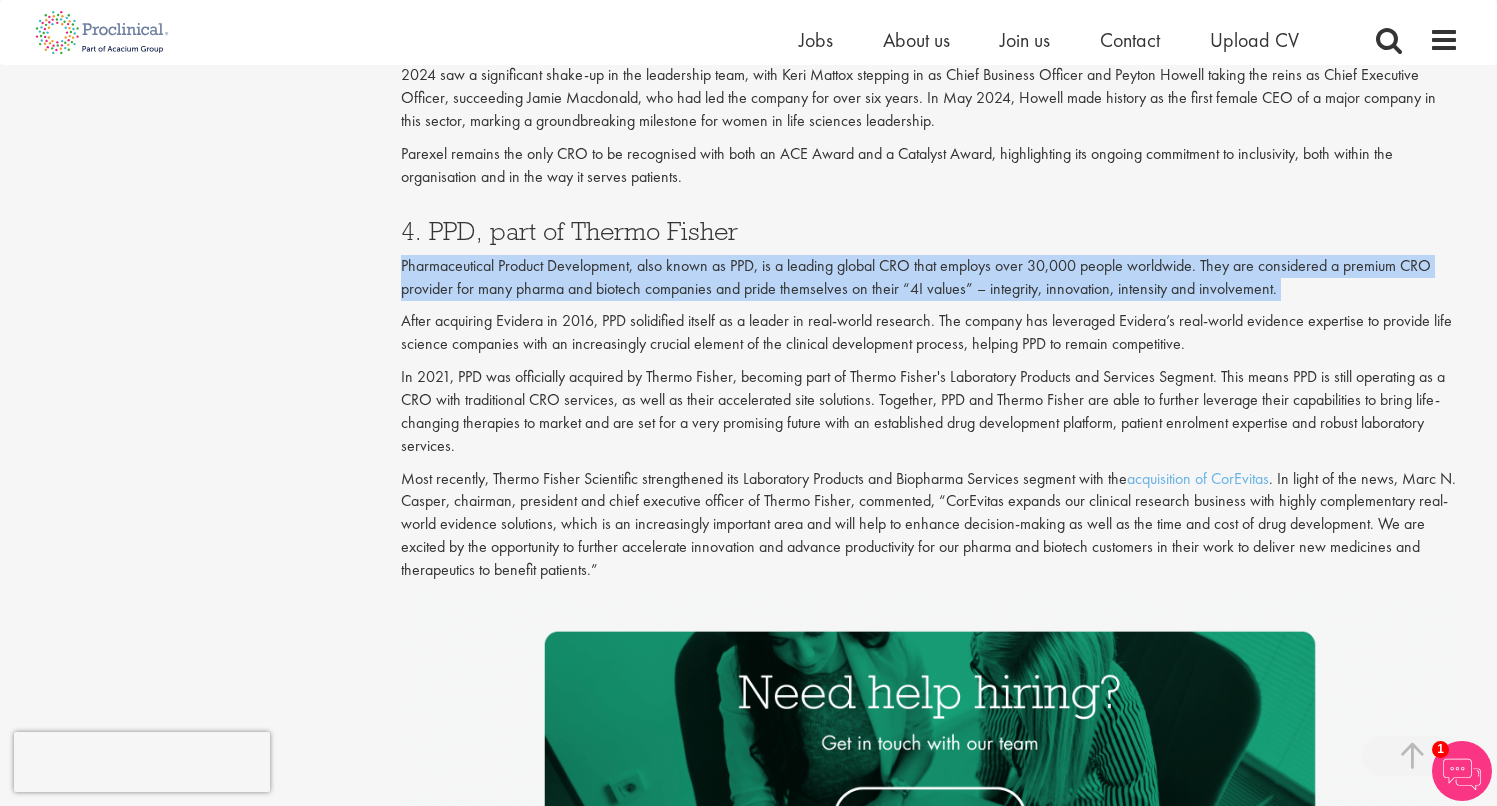 drag, startPoint x: 456, startPoint y: 239, endPoint x: 1423, endPoint y: 250, distance: 967.06256 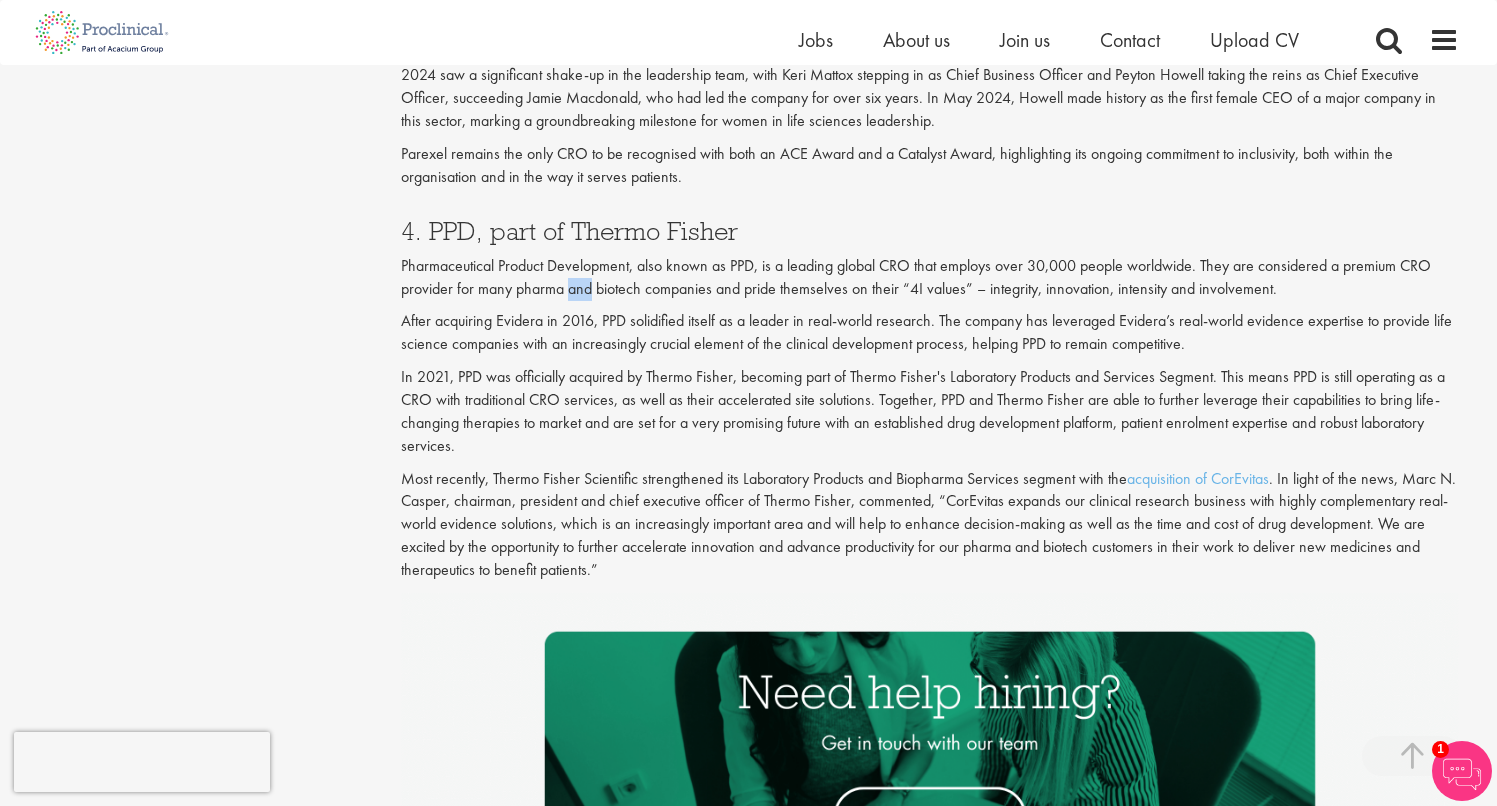click on "Pharmaceutical Product Development, also known as PPD, is a leading global CRO that employs over 30,000 people worldwide. They are considered a premium CRO provider for many pharma and biotech companies and pride themselves on their “4I values” – integrity, innovation, intensity and involvement." at bounding box center [930, 278] 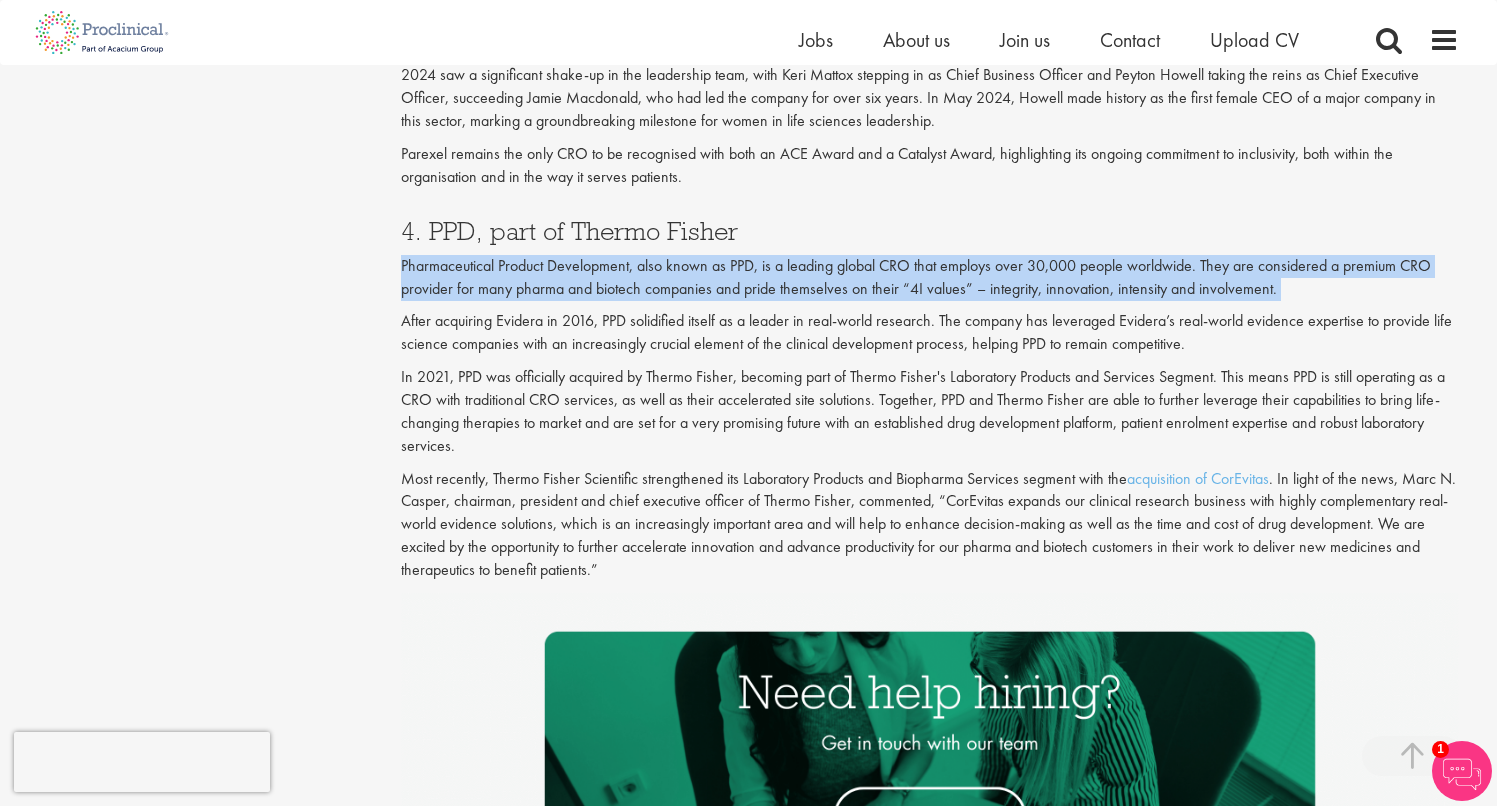 click on "Pharmaceutical Product Development, also known as PPD, is a leading global CRO that employs over 30,000 people worldwide. They are considered a premium CRO provider for many pharma and biotech companies and pride themselves on their “4I values” – integrity, innovation, intensity and involvement." at bounding box center [930, 278] 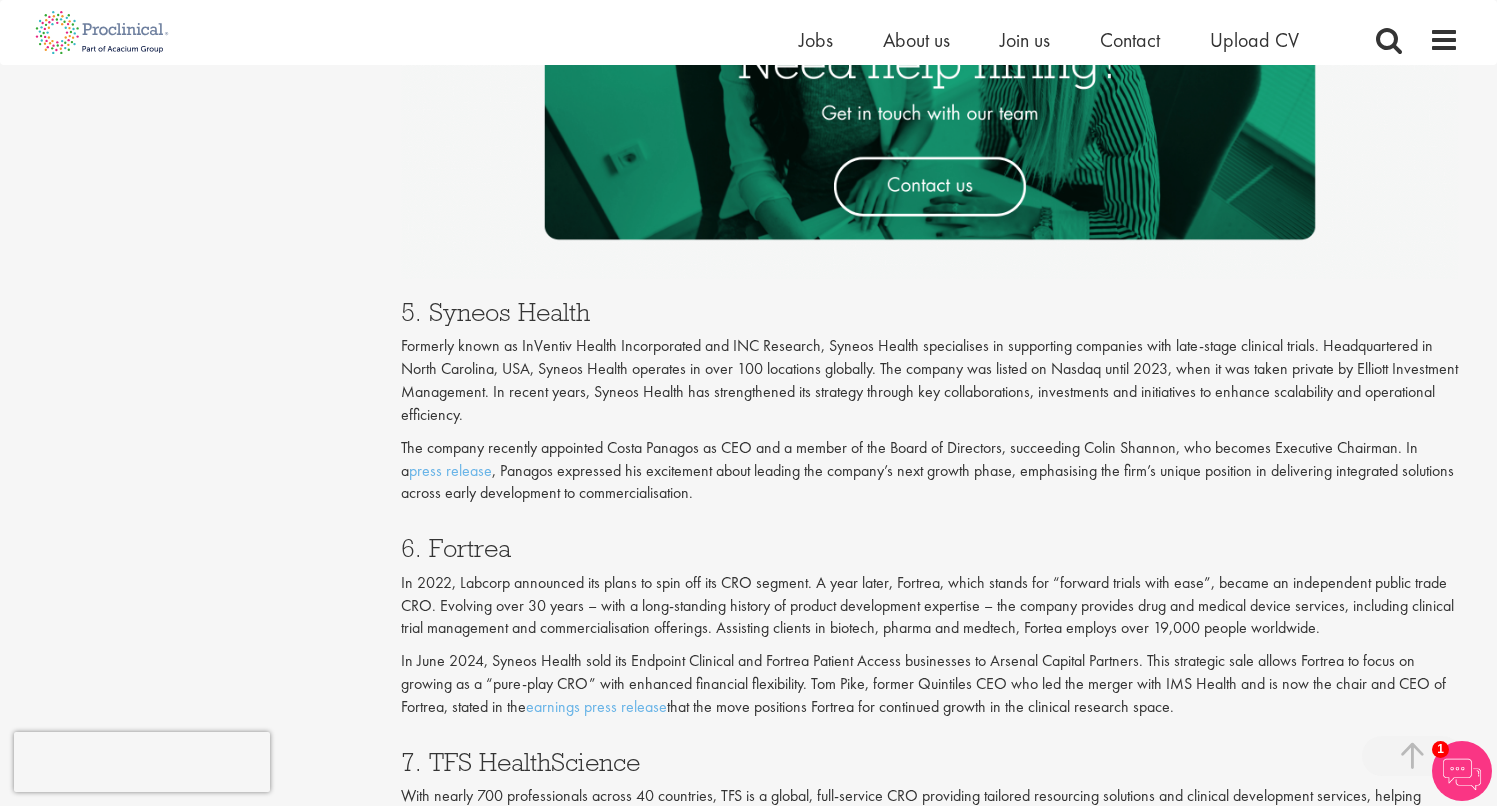 scroll, scrollTop: 3641, scrollLeft: 0, axis: vertical 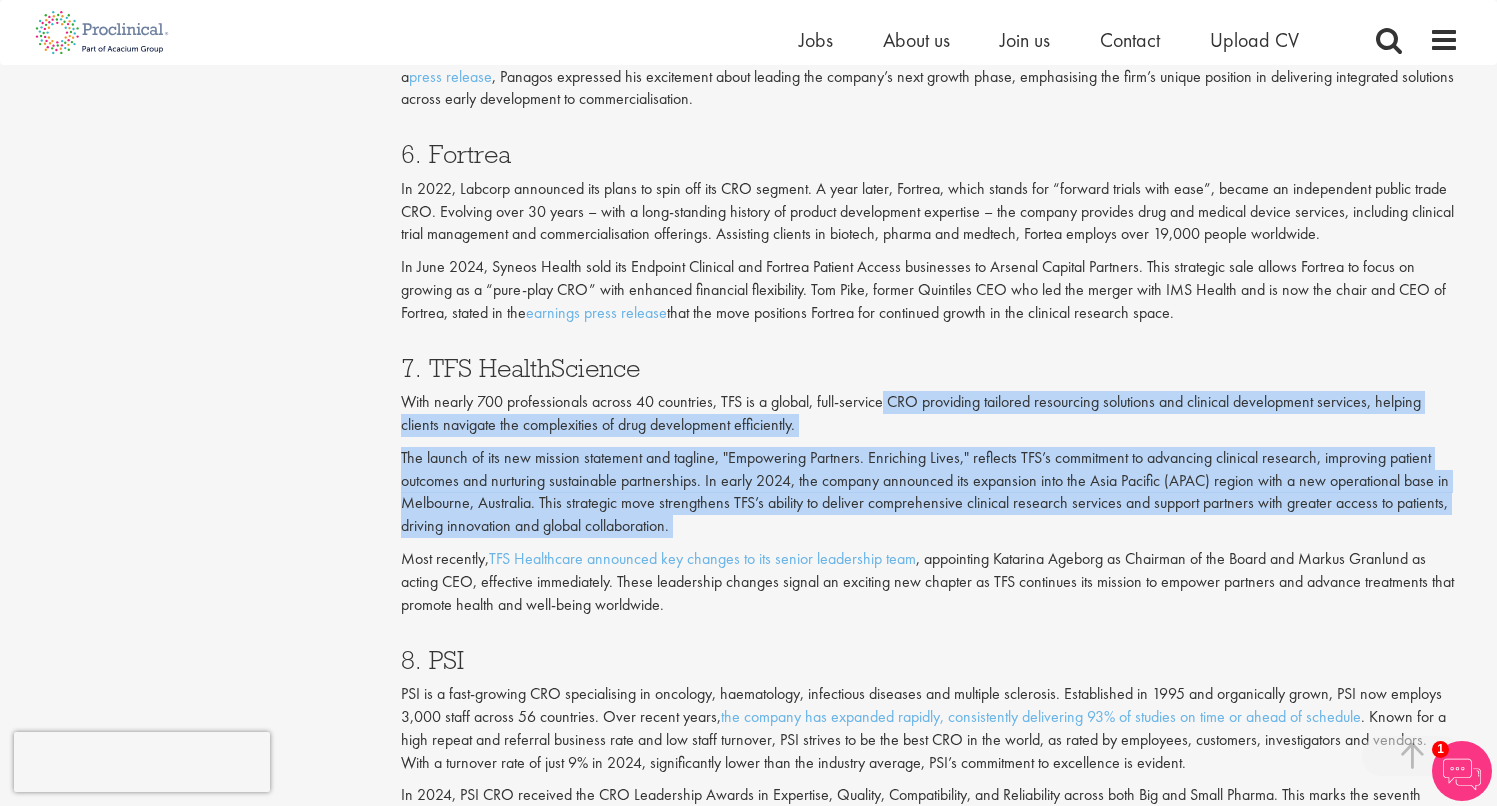 drag, startPoint x: 980, startPoint y: 433, endPoint x: 1014, endPoint y: 462, distance: 44.687805 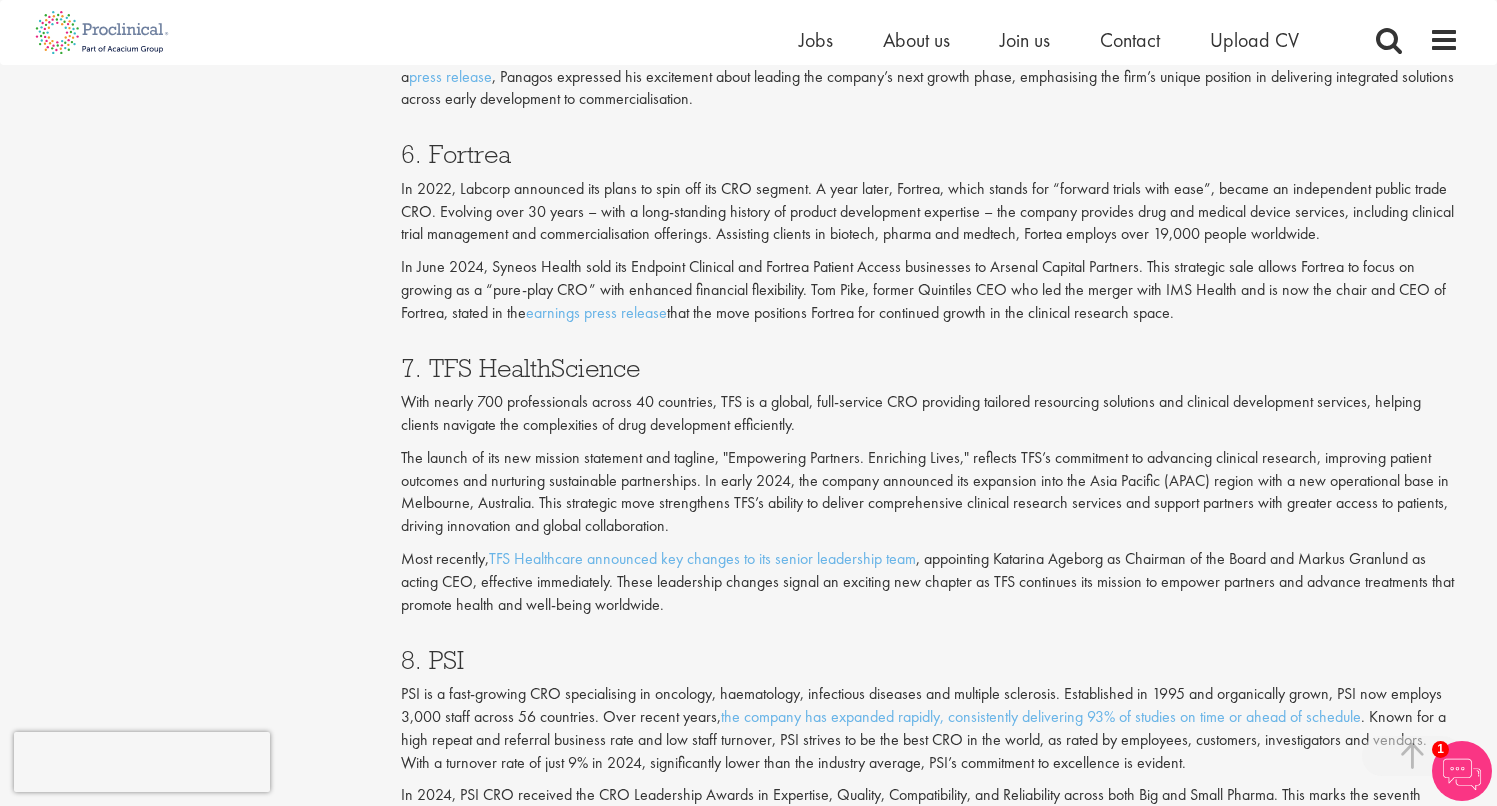 scroll, scrollTop: 3675, scrollLeft: 0, axis: vertical 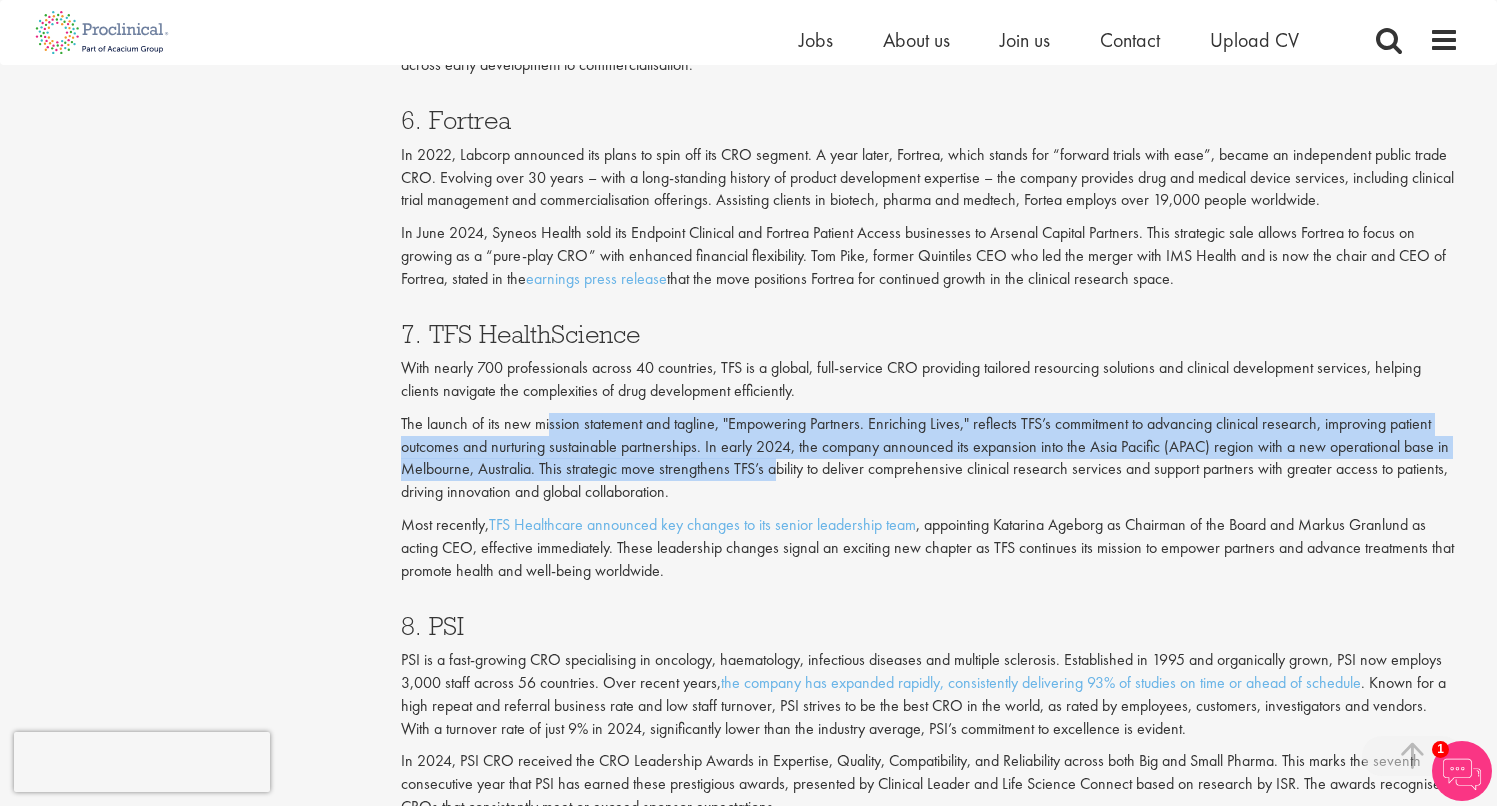 drag, startPoint x: 742, startPoint y: 393, endPoint x: 779, endPoint y: 401, distance: 37.85499 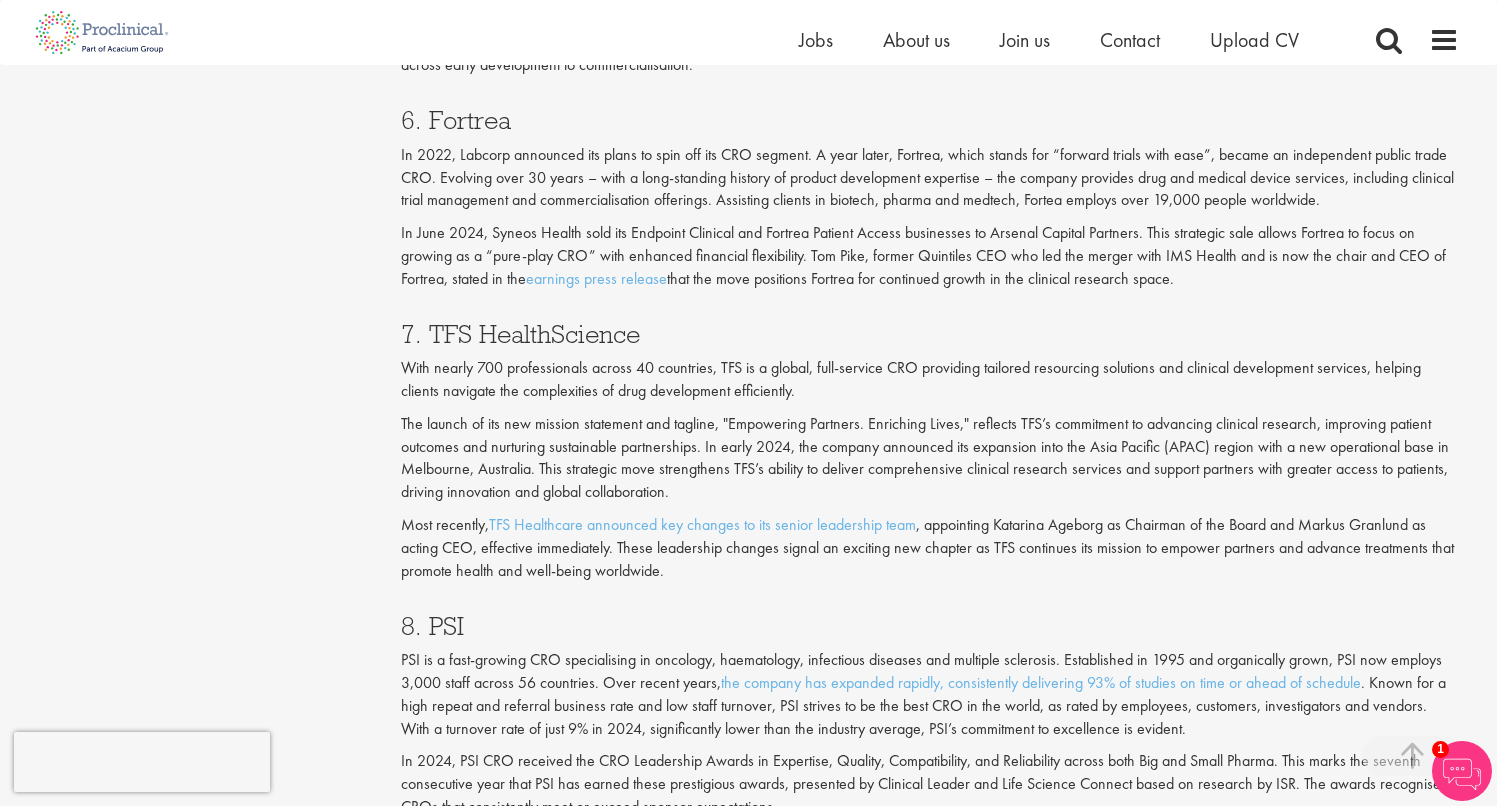 click on "The launch of its new mission statement and tagline, "Empowering Partners. Enriching Lives," reflects TFS’s commitment to advancing clinical research, improving patient outcomes and nurturing sustainable partnerships. In early 2024, the company announced its expansion into the Asia Pacific (APAC) region with a new operational base in Melbourne, Australia. This strategic move strengthens TFS’s ability to deliver comprehensive clinical research services and support partners with greater access to patients, driving innovation and global collaboration." at bounding box center [930, 458] 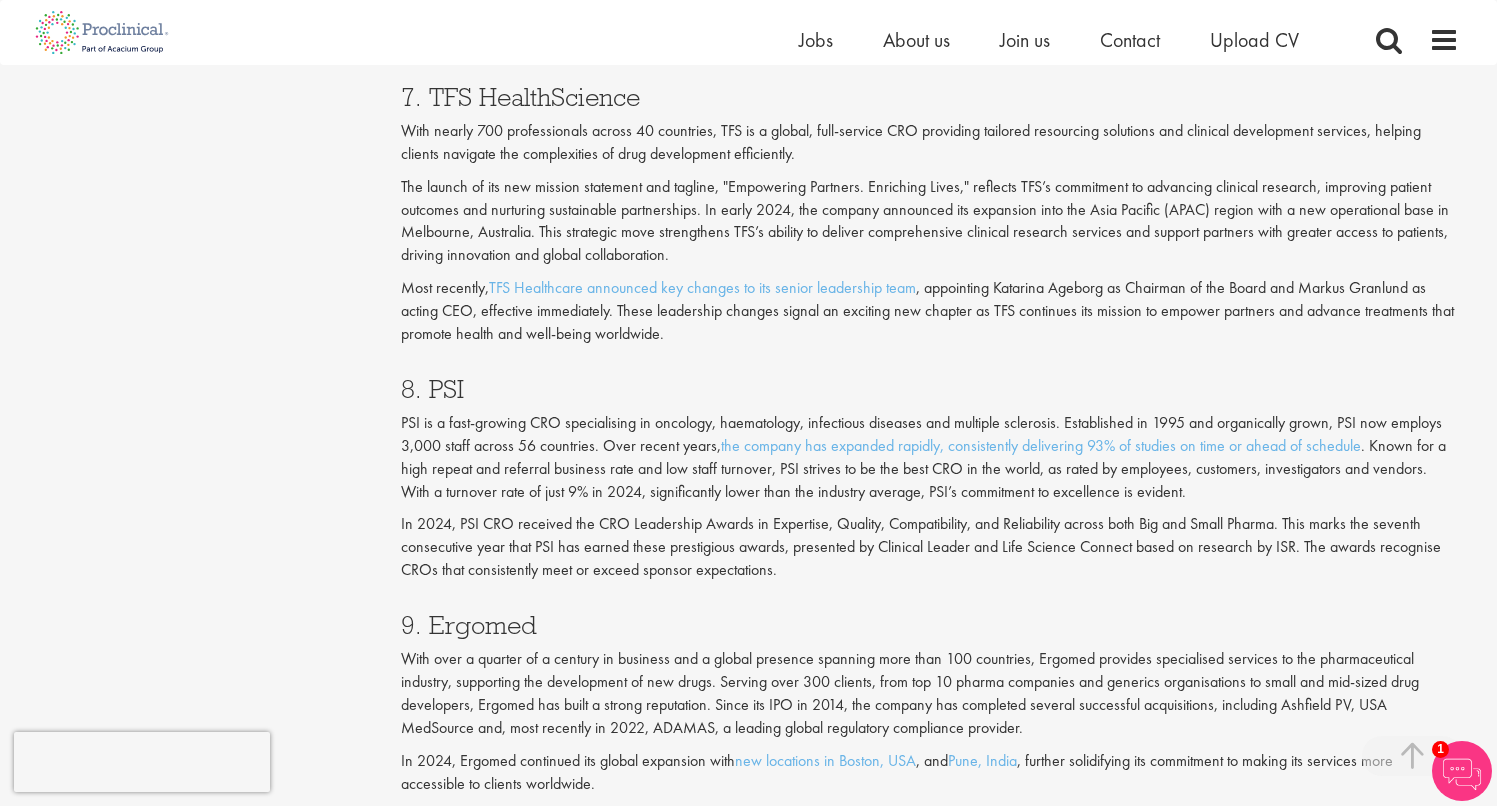 scroll, scrollTop: 3985, scrollLeft: 0, axis: vertical 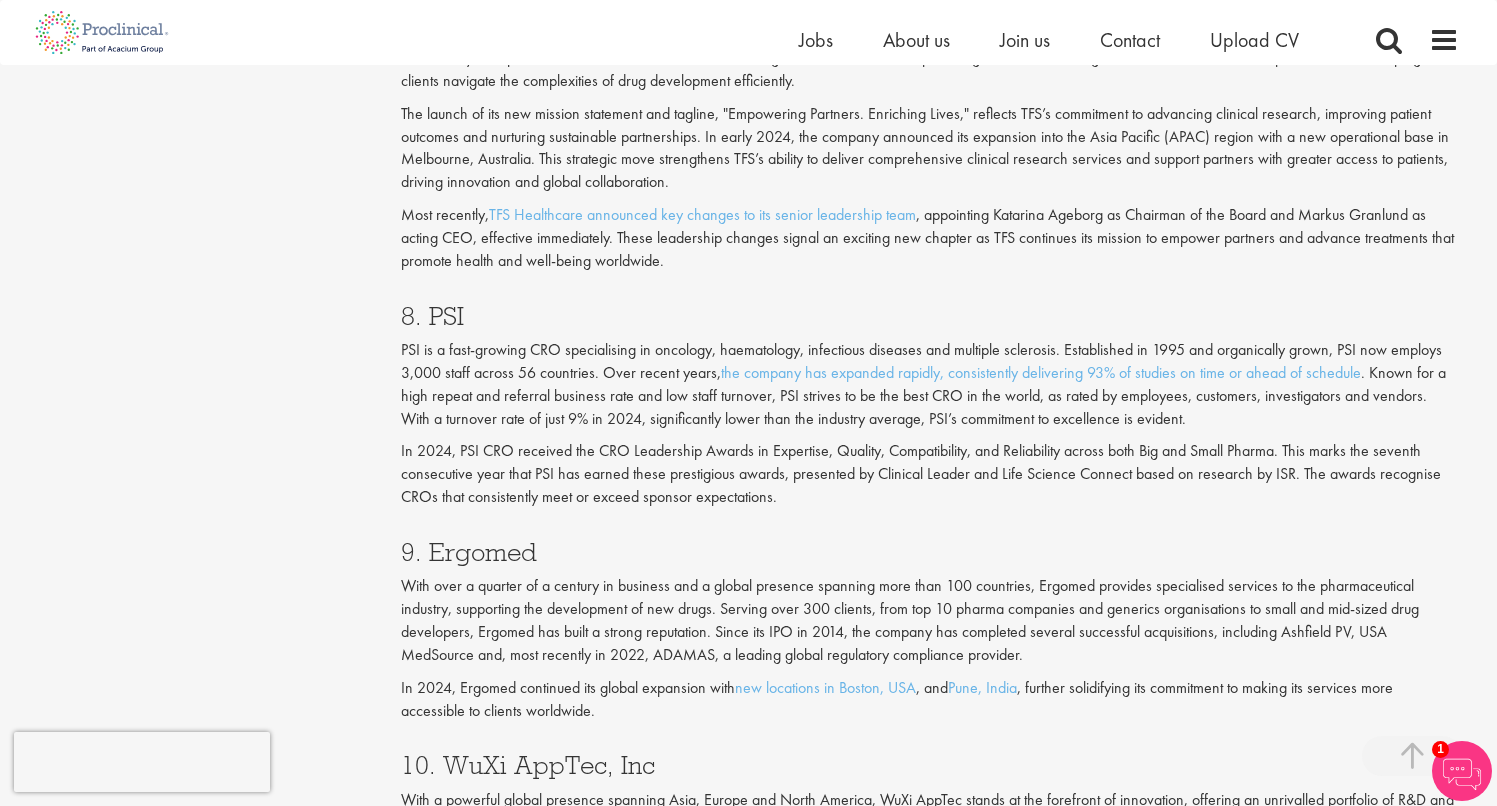 click on "PSI is a fast-growing CRO specialising in oncology, haematology, infectious diseases and multiple sclerosis. Established in 1995 and organically grown, PSI now employs 3,000 staff across 56 countries. Over recent years,  the company has expanded rapidly, consistently delivering 93% of studies on time or ahead of schedule . Known for a high repeat and referral business rate and low staff turnover, PSI strives to be the best CRO in the world, as rated by employees, customers, investigators and vendors. With a turnover rate of just 9% in 2024, significantly lower than the industry average, PSI’s commitment to excellence is evident." at bounding box center (930, 384) 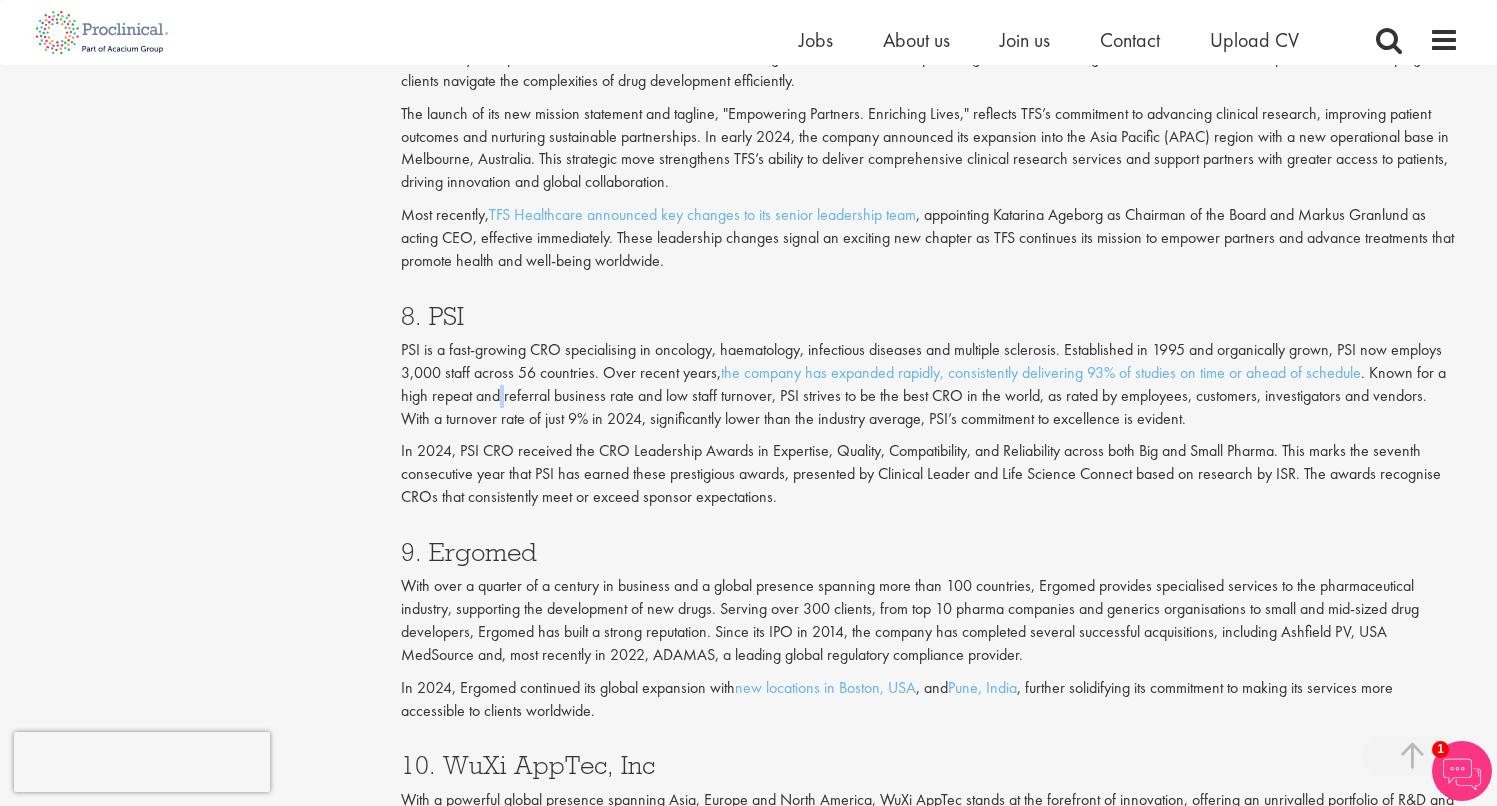 click on "PSI is a fast-growing CRO specialising in oncology, haematology, infectious diseases and multiple sclerosis. Established in 1995 and organically grown, PSI now employs 3,000 staff across 56 countries. Over recent years,  the company has expanded rapidly, consistently delivering 93% of studies on time or ahead of schedule . Known for a high repeat and referral business rate and low staff turnover, PSI strives to be the best CRO in the world, as rated by employees, customers, investigators and vendors. With a turnover rate of just 9% in 2024, significantly lower than the industry average, PSI’s commitment to excellence is evident." at bounding box center [930, 384] 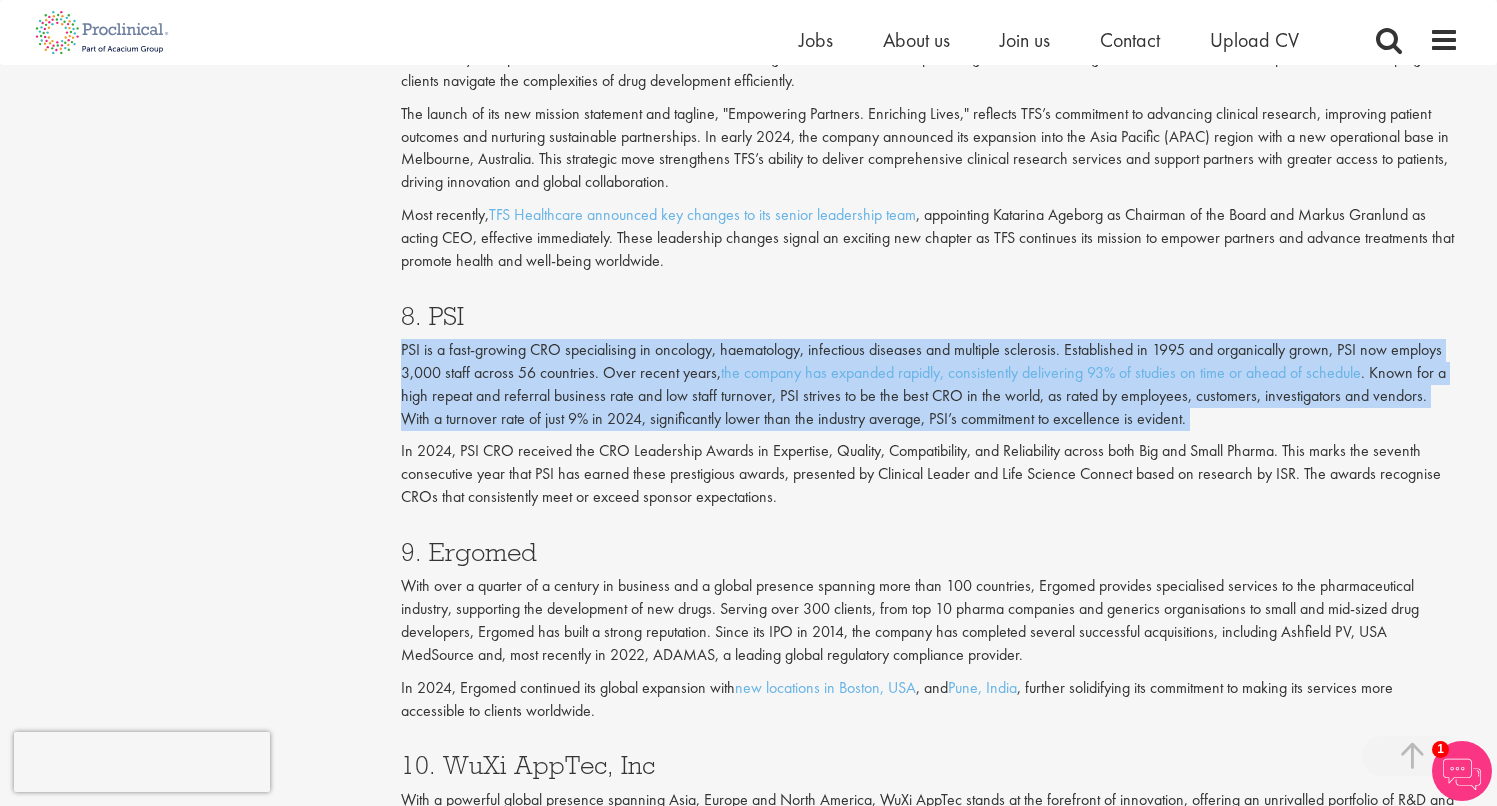 click on "PSI is a fast-growing CRO specialising in oncology, haematology, infectious diseases and multiple sclerosis. Established in 1995 and organically grown, PSI now employs 3,000 staff across 56 countries. Over recent years,  the company has expanded rapidly, consistently delivering 93% of studies on time or ahead of schedule . Known for a high repeat and referral business rate and low staff turnover, PSI strives to be the best CRO in the world, as rated by employees, customers, investigators and vendors. With a turnover rate of just 9% in 2024, significantly lower than the industry average, PSI’s commitment to excellence is evident." at bounding box center [930, 384] 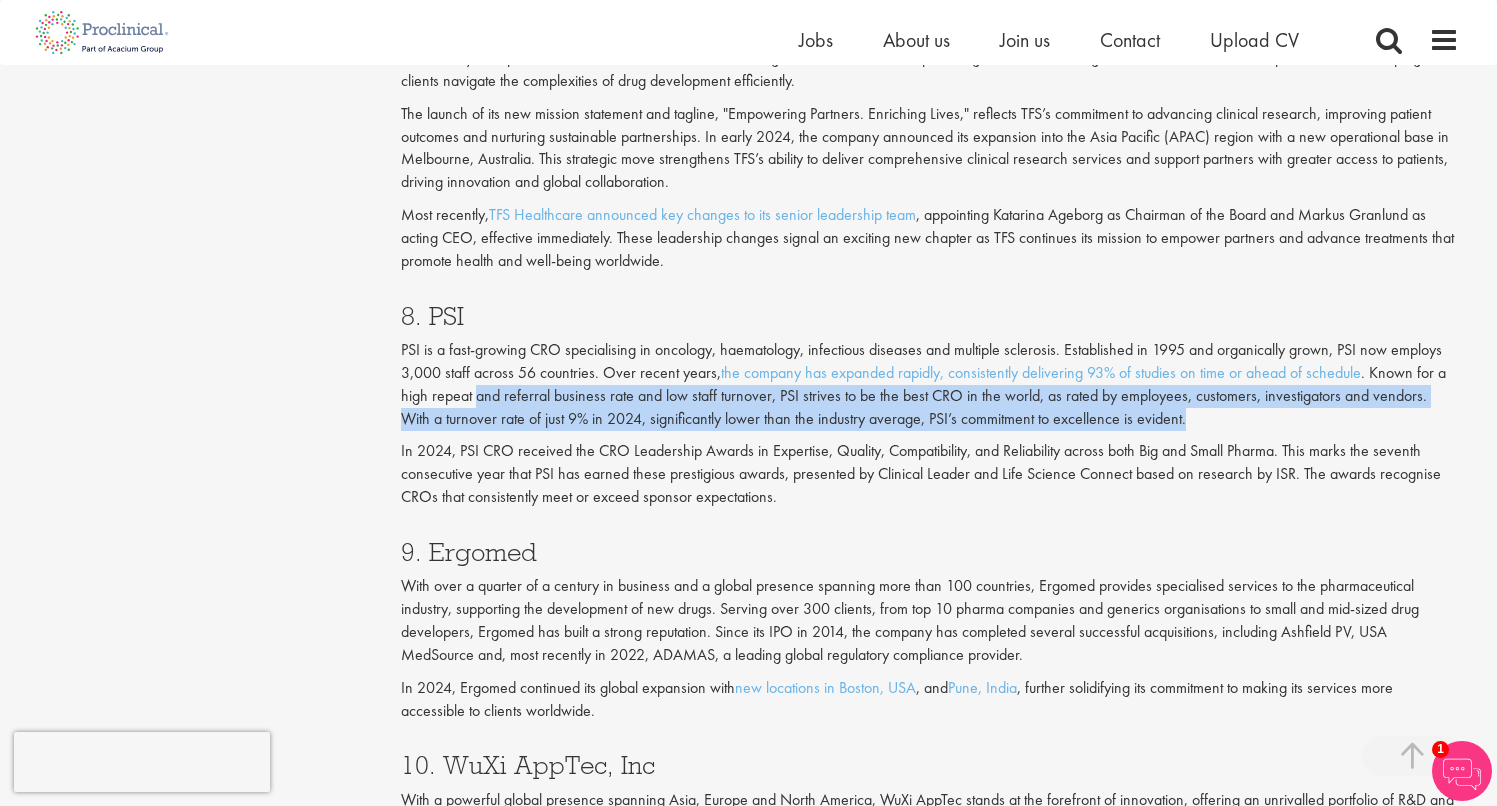 drag, startPoint x: 945, startPoint y: 325, endPoint x: 459, endPoint y: 304, distance: 486.4535 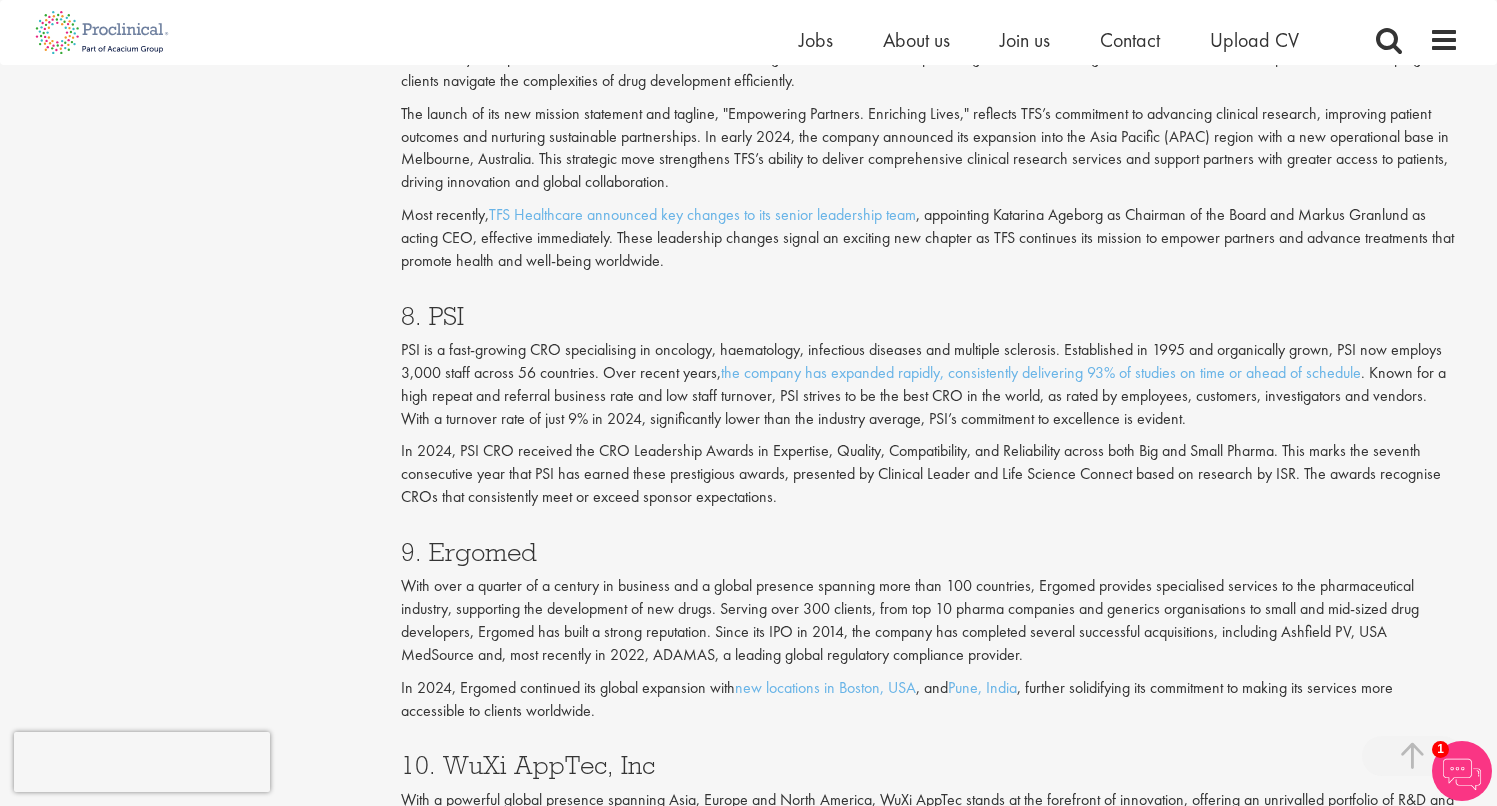 click on "PSI is a fast-growing CRO specialising in oncology, haematology, infectious diseases and multiple sclerosis. Established in 1995 and organically grown, PSI now employs 3,000 staff across 56 countries. Over recent years,  the company has expanded rapidly, consistently delivering 93% of studies on time or ahead of schedule . Known for a high repeat and referral business rate and low staff turnover, PSI strives to be the best CRO in the world, as rated by employees, customers, investigators and vendors. With a turnover rate of just 9% in 2024, significantly lower than the industry average, PSI’s commitment to excellence is evident." at bounding box center (930, 384) 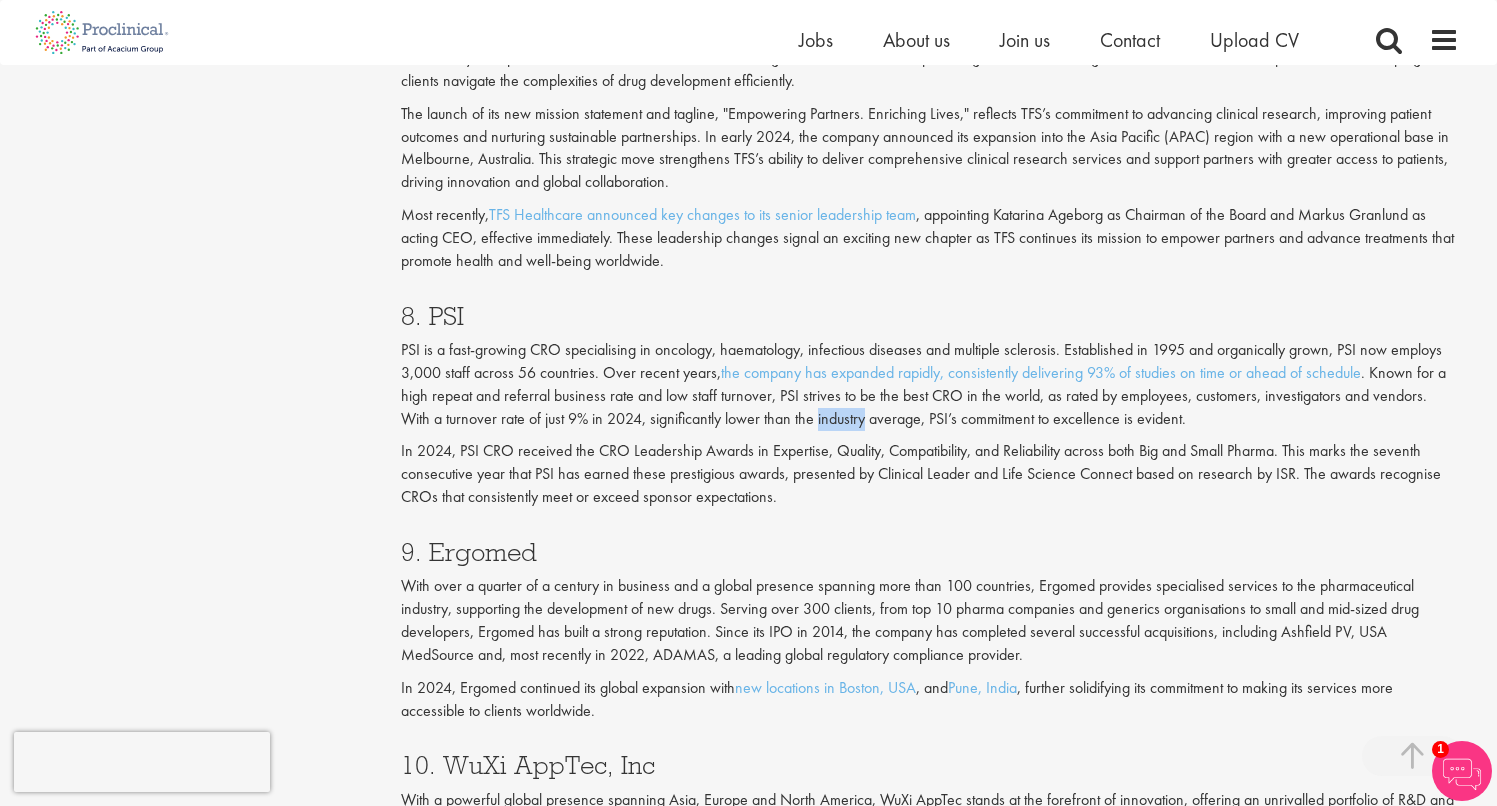 click on "PSI is a fast-growing CRO specialising in oncology, haematology, infectious diseases and multiple sclerosis. Established in 1995 and organically grown, PSI now employs 3,000 staff across 56 countries. Over recent years,  the company has expanded rapidly, consistently delivering 93% of studies on time or ahead of schedule . Known for a high repeat and referral business rate and low staff turnover, PSI strives to be the best CRO in the world, as rated by employees, customers, investigators and vendors. With a turnover rate of just 9% in 2024, significantly lower than the industry average, PSI’s commitment to excellence is evident." at bounding box center (930, 384) 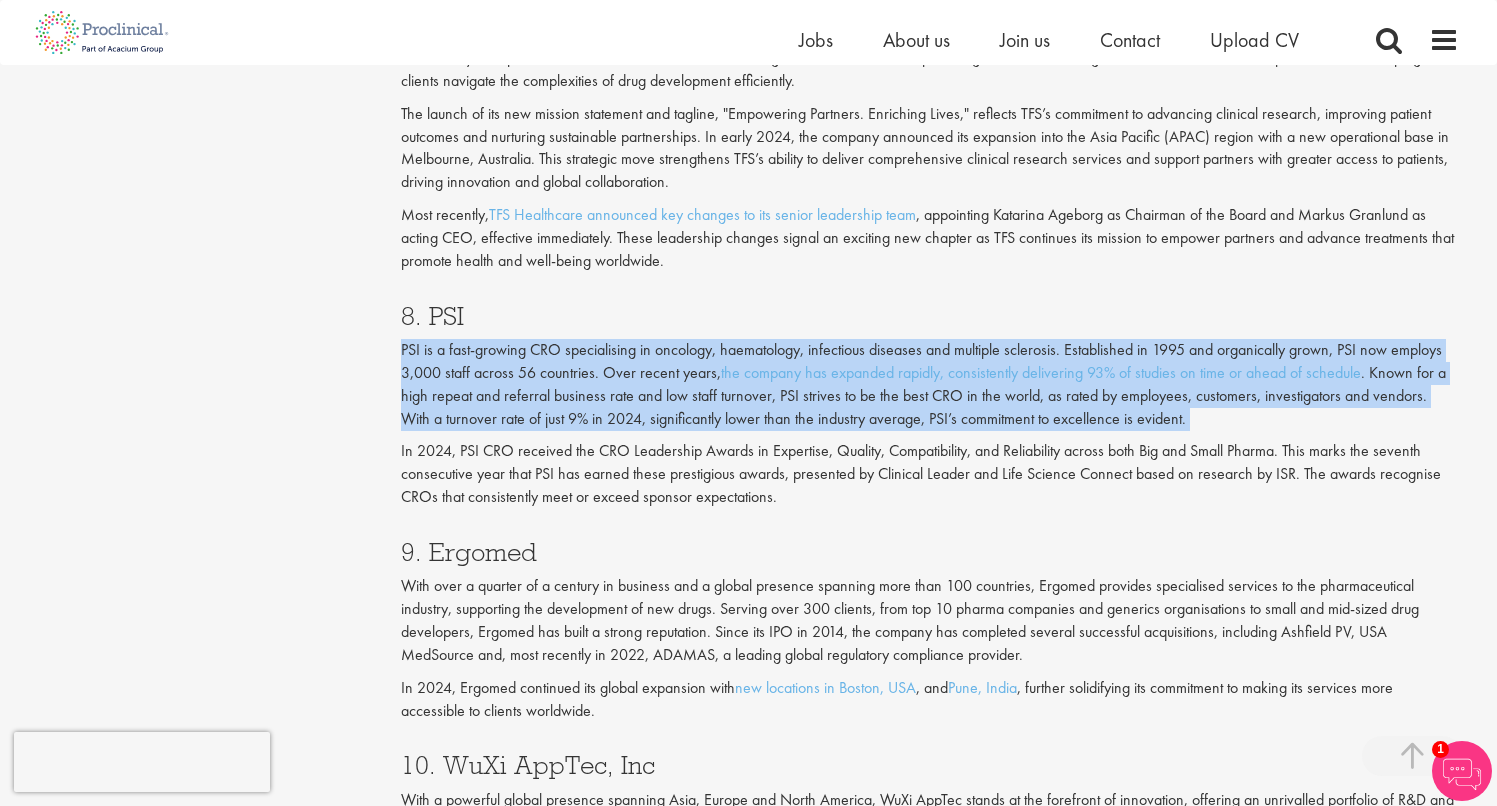 click on "PSI is a fast-growing CRO specialising in oncology, haematology, infectious diseases and multiple sclerosis. Established in 1995 and organically grown, PSI now employs 3,000 staff across 56 countries. Over recent years,  the company has expanded rapidly, consistently delivering 93% of studies on time or ahead of schedule . Known for a high repeat and referral business rate and low staff turnover, PSI strives to be the best CRO in the world, as rated by employees, customers, investigators and vendors. With a turnover rate of just 9% in 2024, significantly lower than the industry average, PSI’s commitment to excellence is evident." at bounding box center (930, 384) 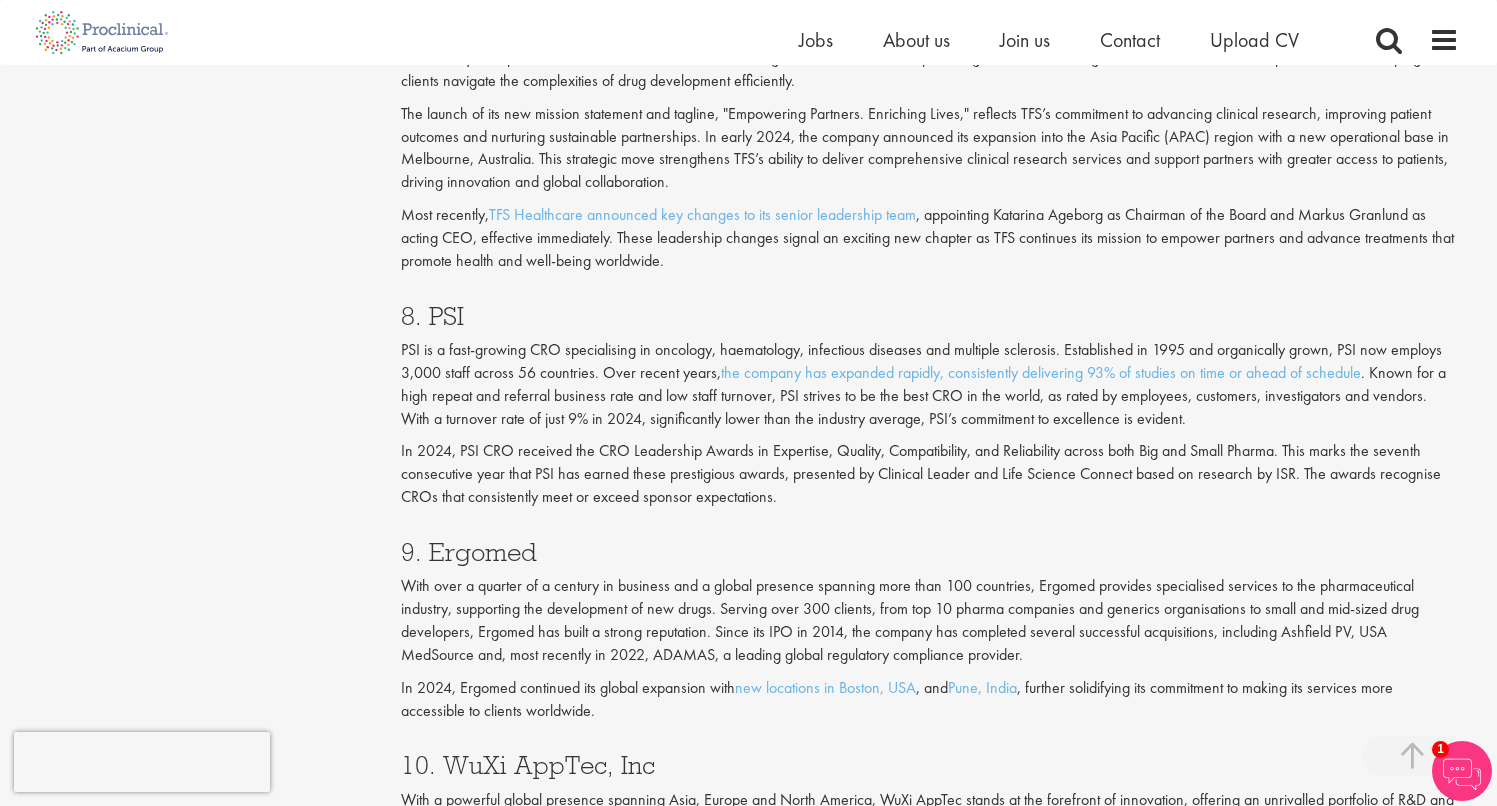 click on "In 2024, PSI CRO received the CRO Leadership Awards in Expertise, Quality, Compatibility, and Reliability across both Big and Small Pharma. This marks the seventh consecutive year that PSI has earned these prestigious awards, presented by Clinical Leader and Life Science Connect based on research by ISR. The awards recognise CROs that consistently meet or exceed sponsor expectations." at bounding box center [930, 474] 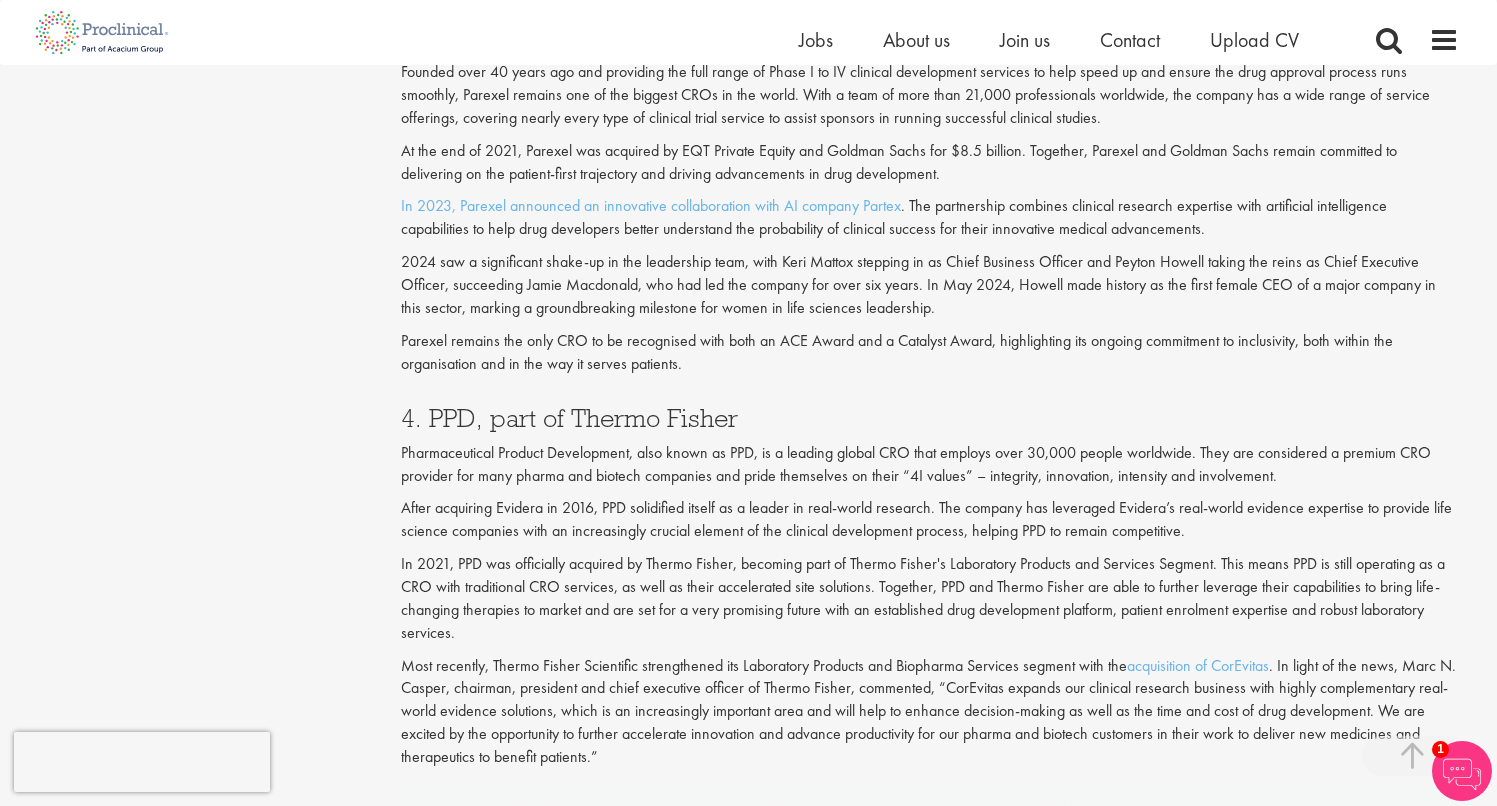scroll, scrollTop: 767, scrollLeft: 0, axis: vertical 